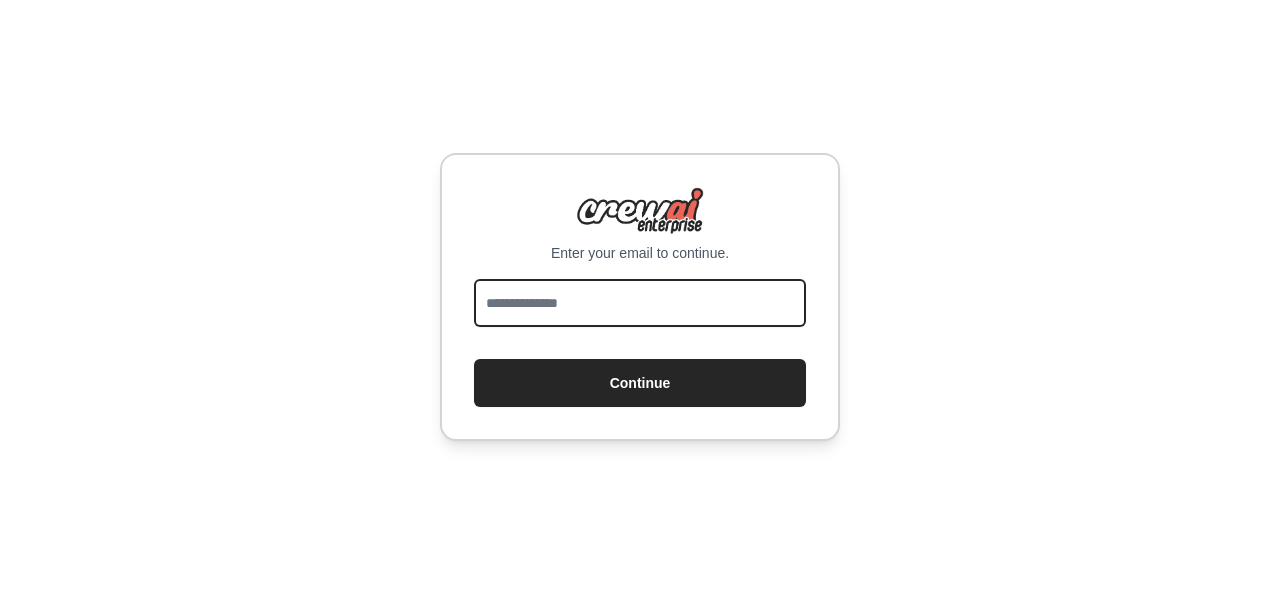 scroll, scrollTop: 0, scrollLeft: 0, axis: both 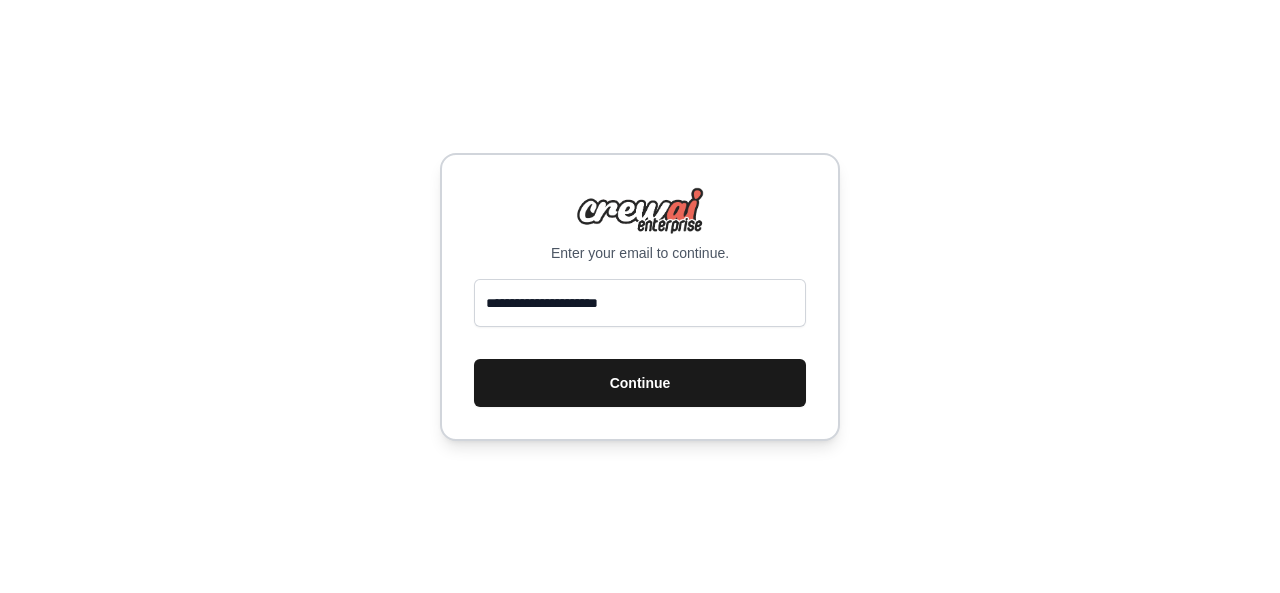 click on "Continue" at bounding box center [640, 383] 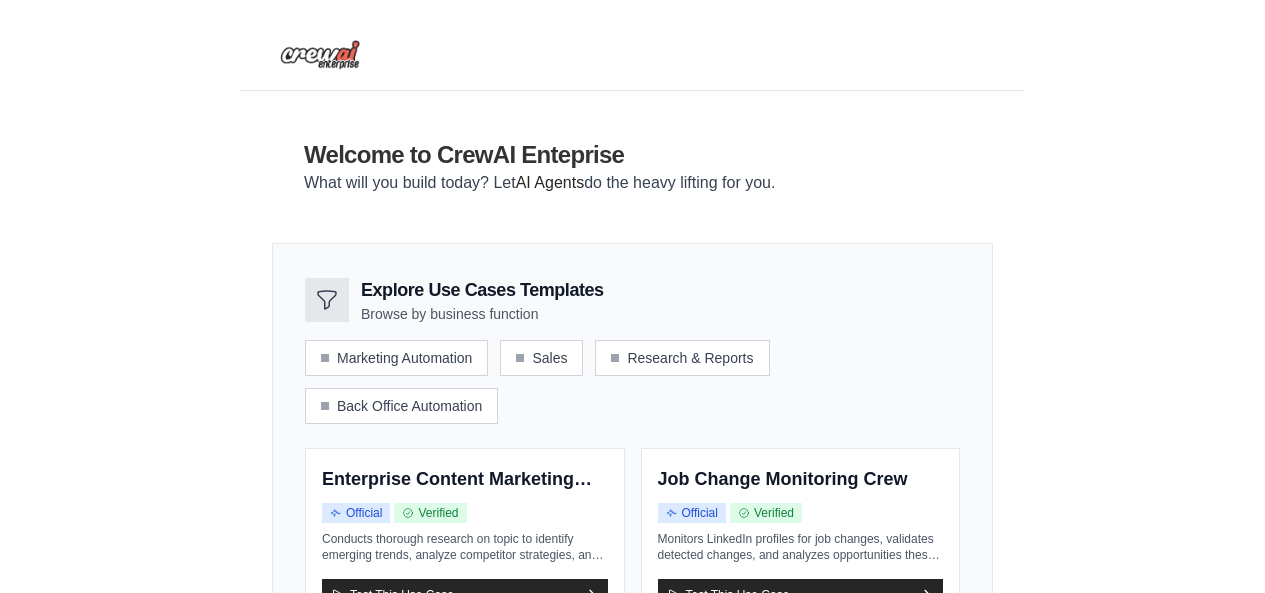 scroll, scrollTop: 0, scrollLeft: 0, axis: both 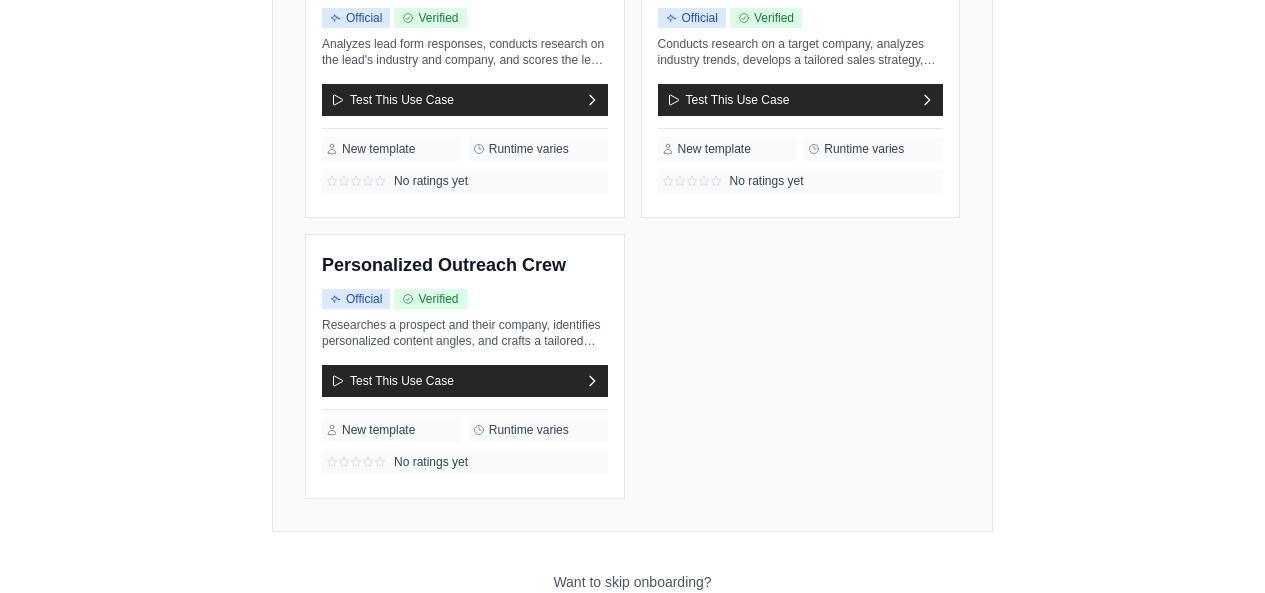 click on "Go to the dashboard!" at bounding box center [633, 627] 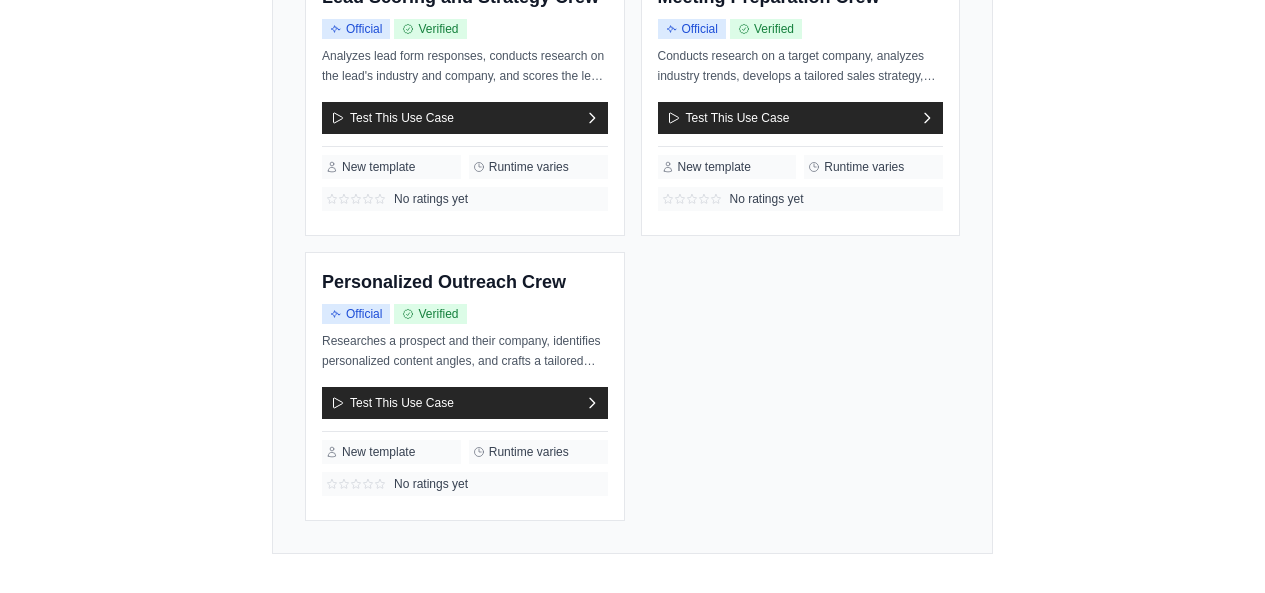 scroll, scrollTop: 0, scrollLeft: 0, axis: both 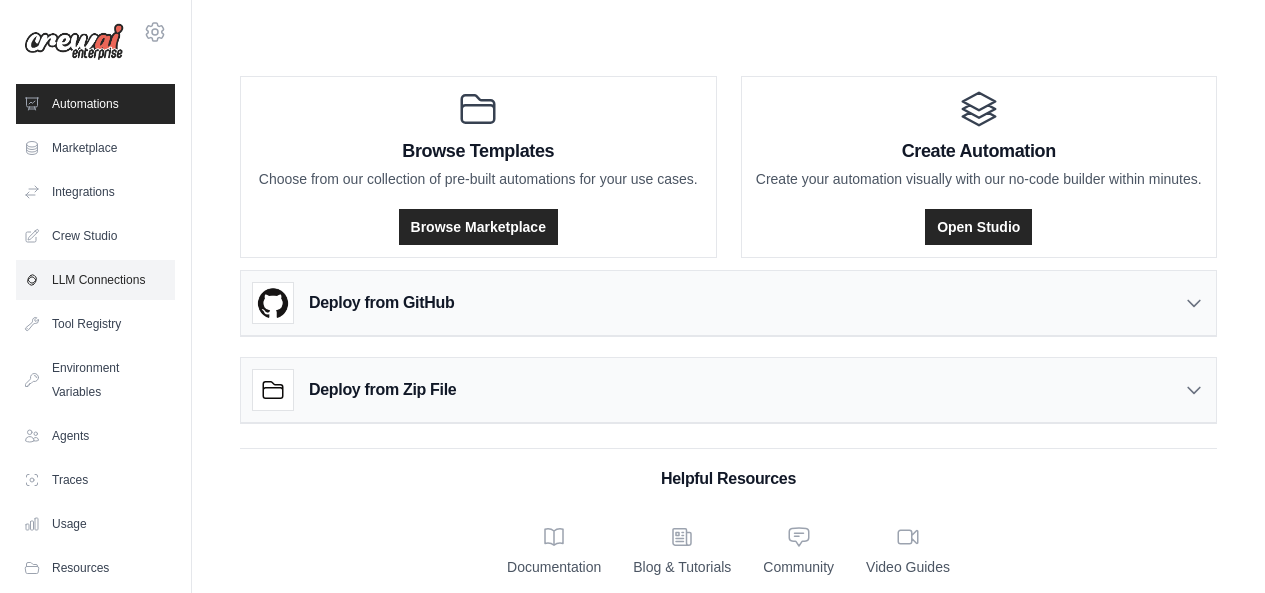 click on "LLM Connections" at bounding box center [95, 280] 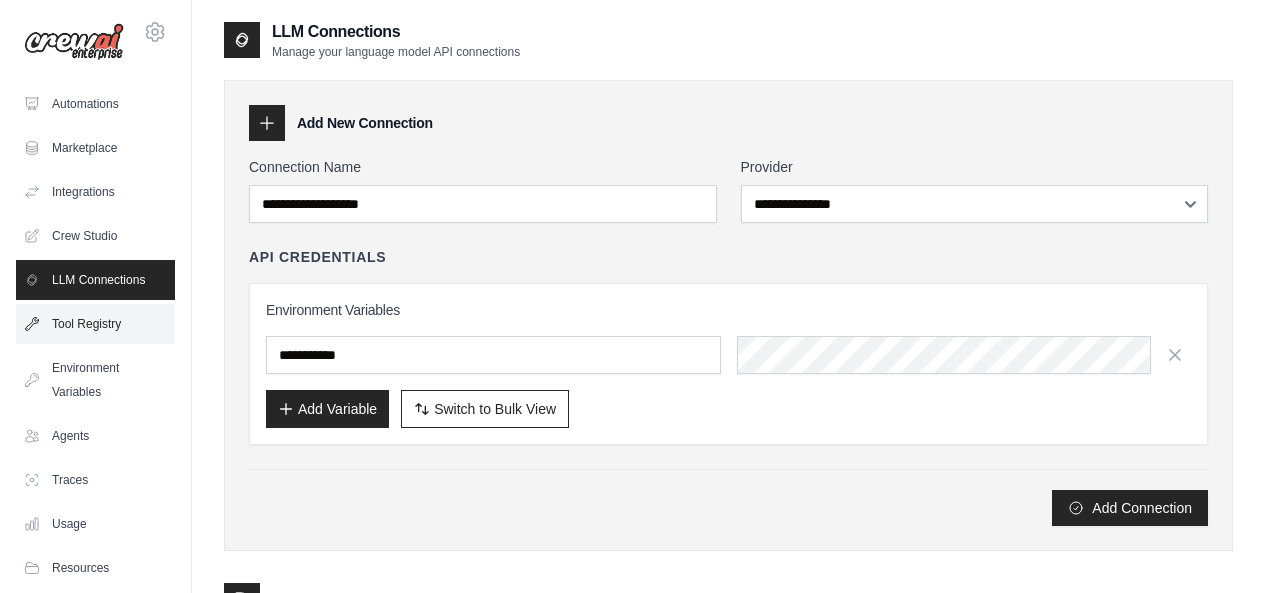 click on "Tool Registry" at bounding box center (95, 324) 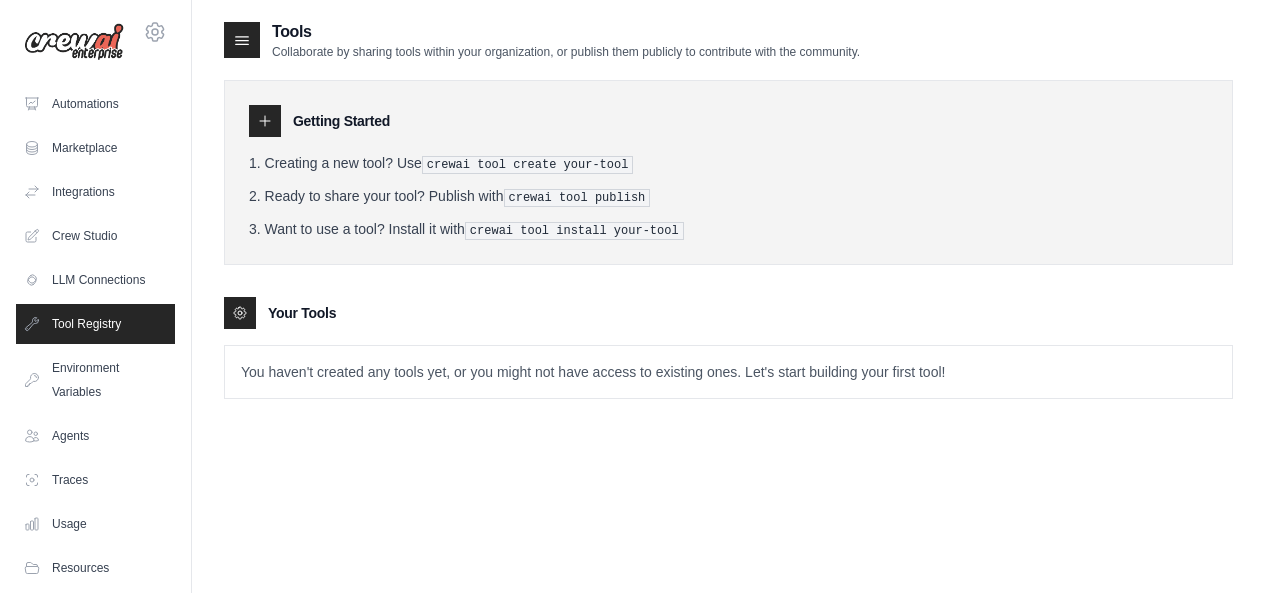 click on "You haven't created any tools yet, or you might not have access to
existing ones. Let's start building your first tool!" at bounding box center [728, 372] 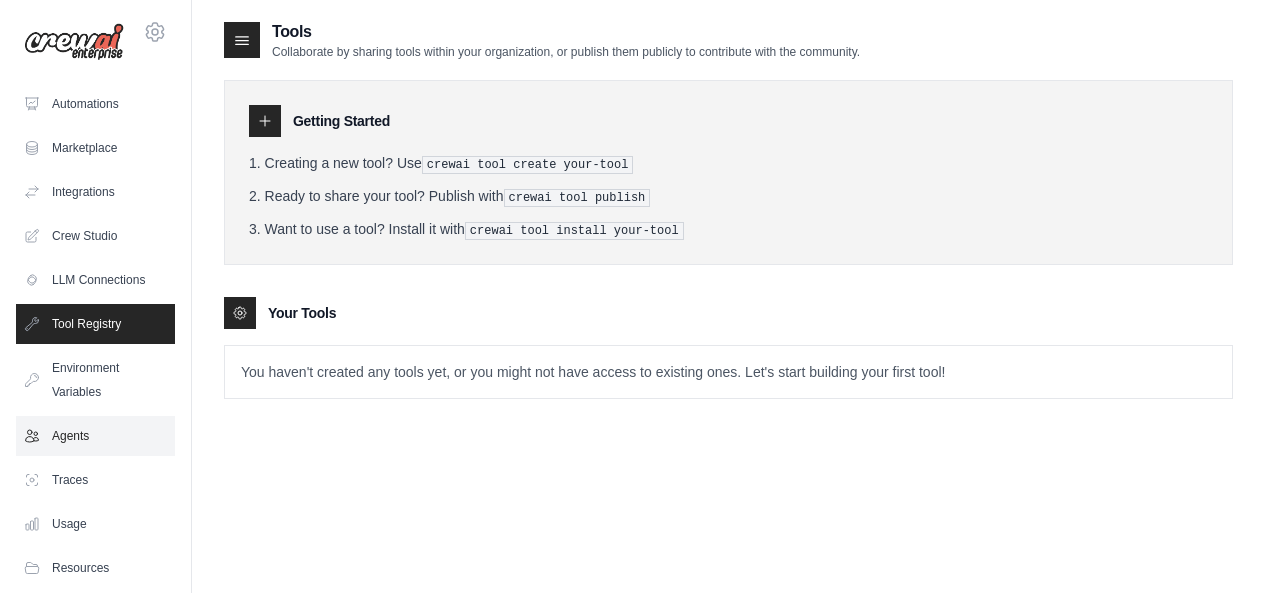 click on "Agents" at bounding box center [95, 436] 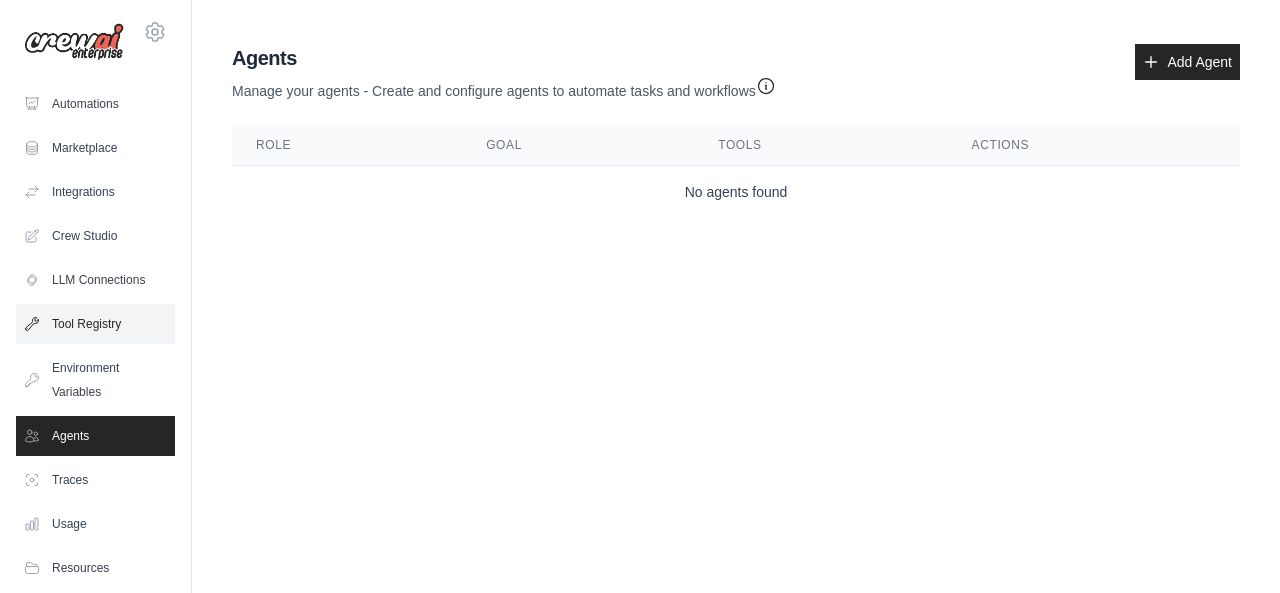 click on "Tool Registry" at bounding box center (95, 324) 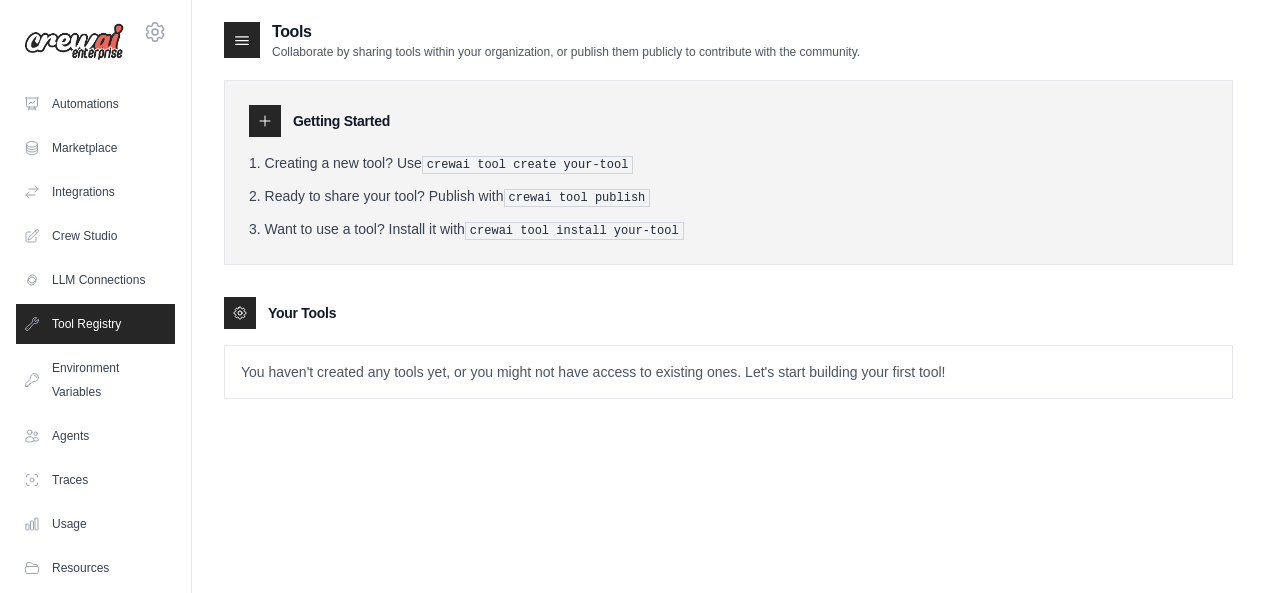 scroll, scrollTop: 40, scrollLeft: 0, axis: vertical 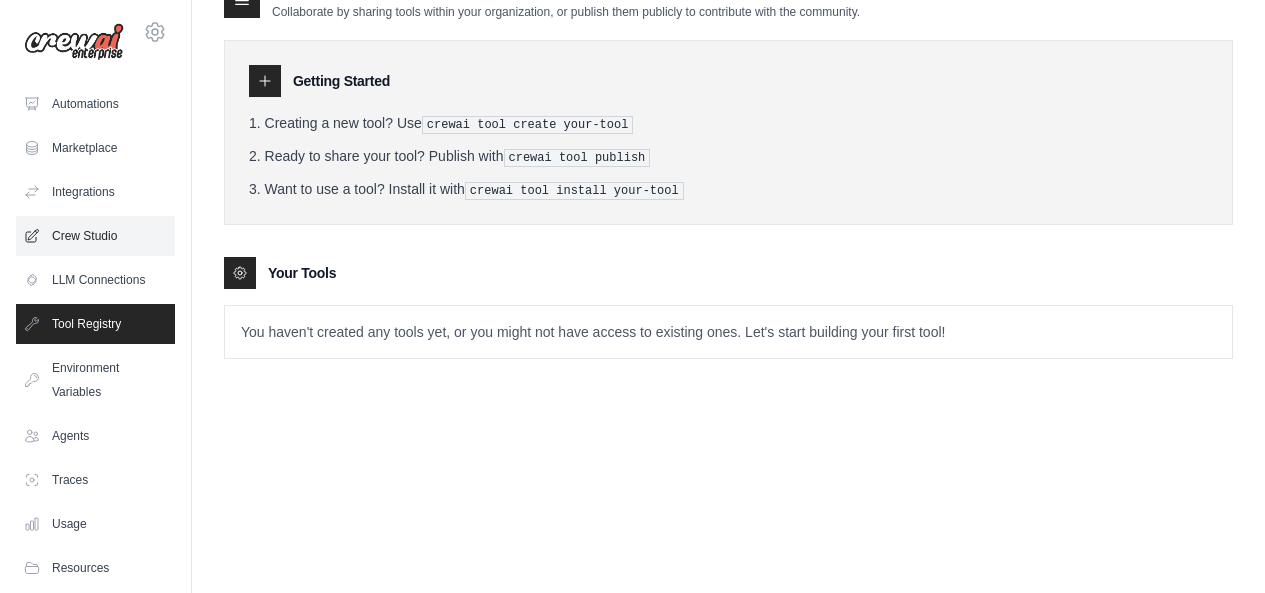 click on "Crew Studio" at bounding box center [95, 236] 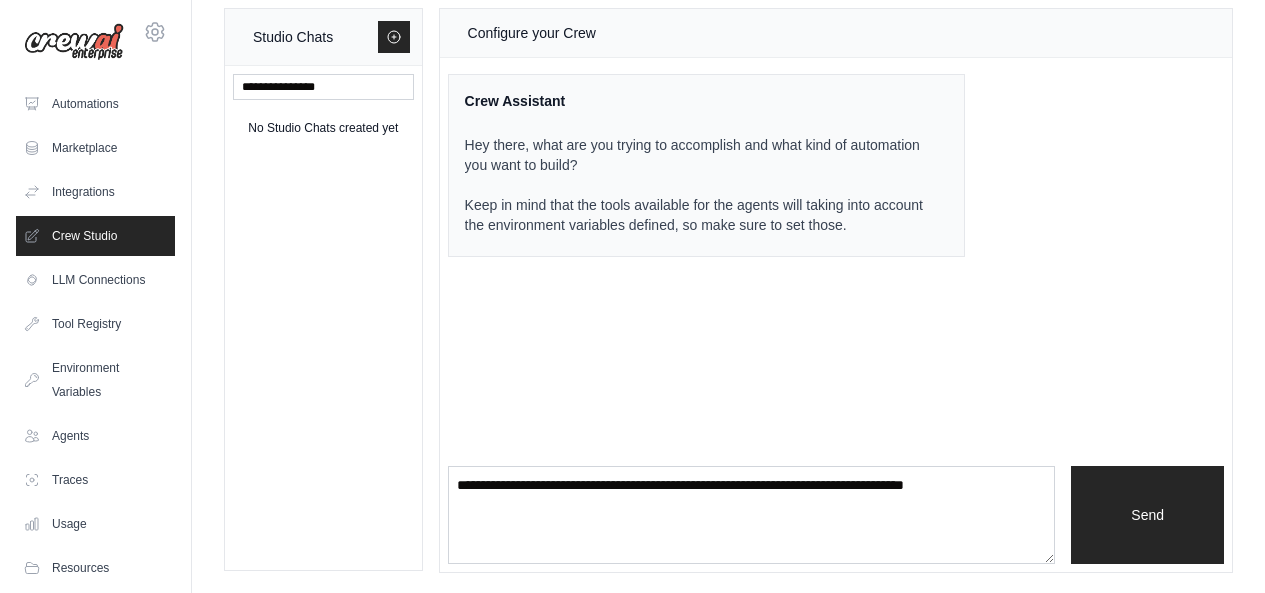 scroll, scrollTop: 0, scrollLeft: 0, axis: both 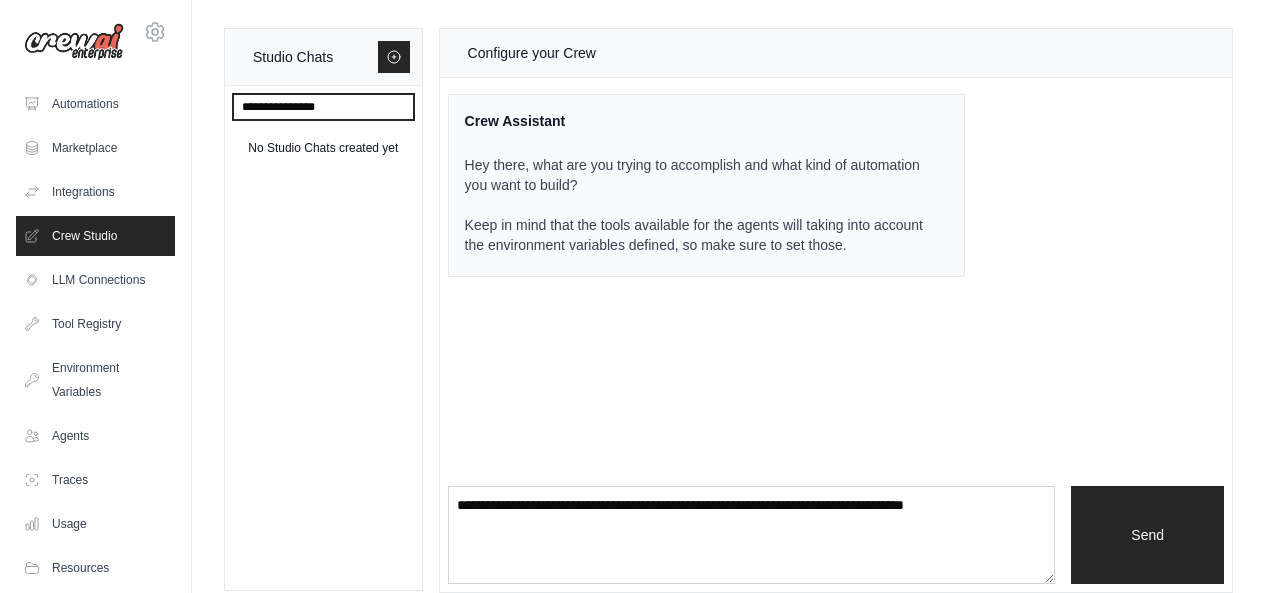 click at bounding box center [323, 107] 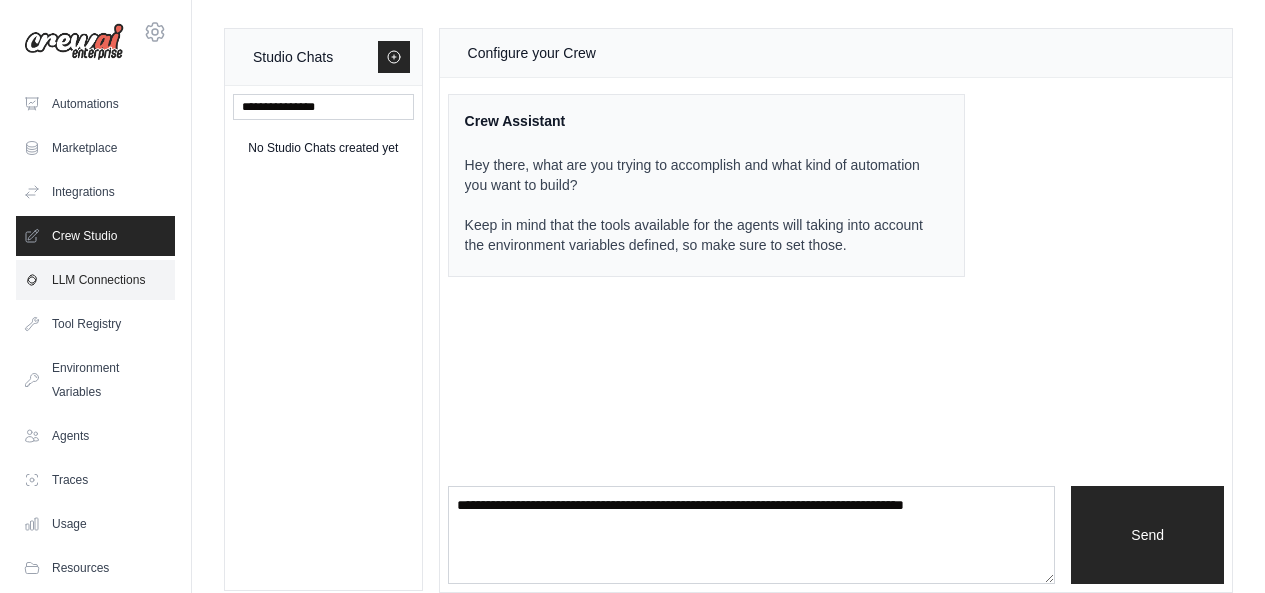 click on "LLM Connections" at bounding box center [95, 280] 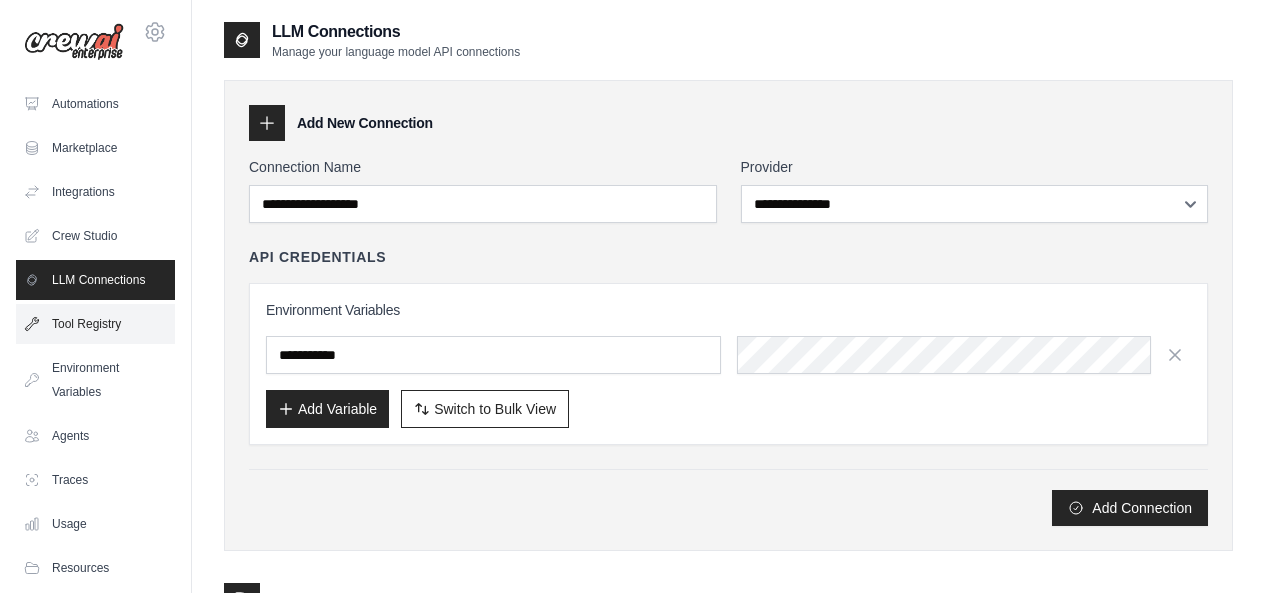 click on "Tool Registry" at bounding box center (95, 324) 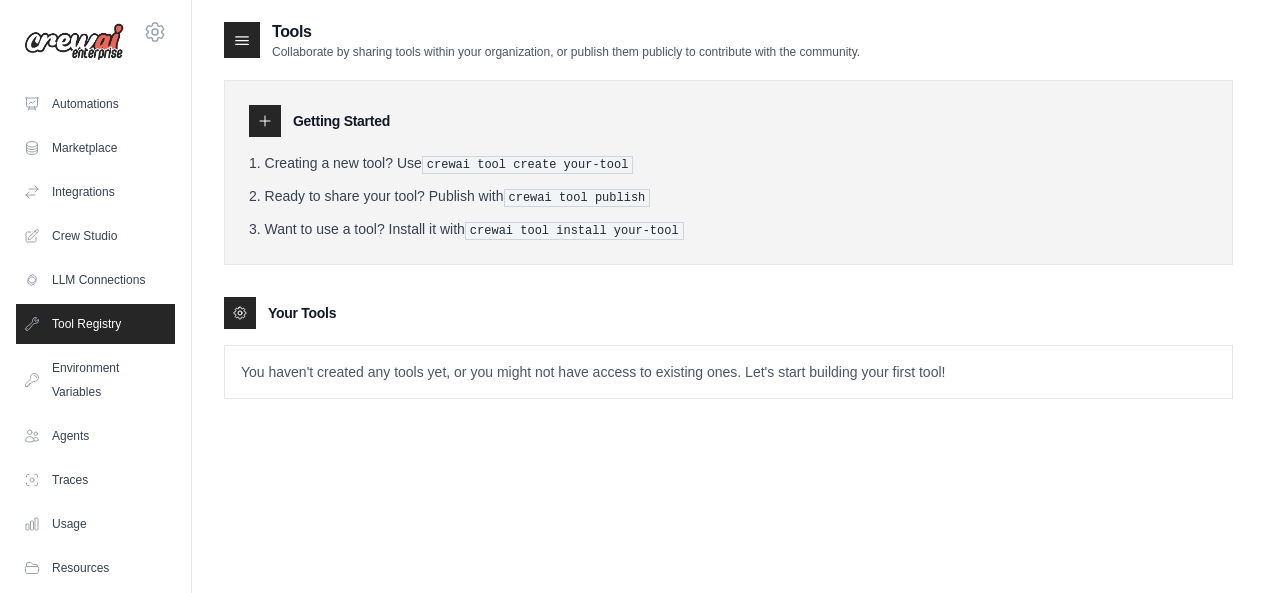 click at bounding box center (240, 313) 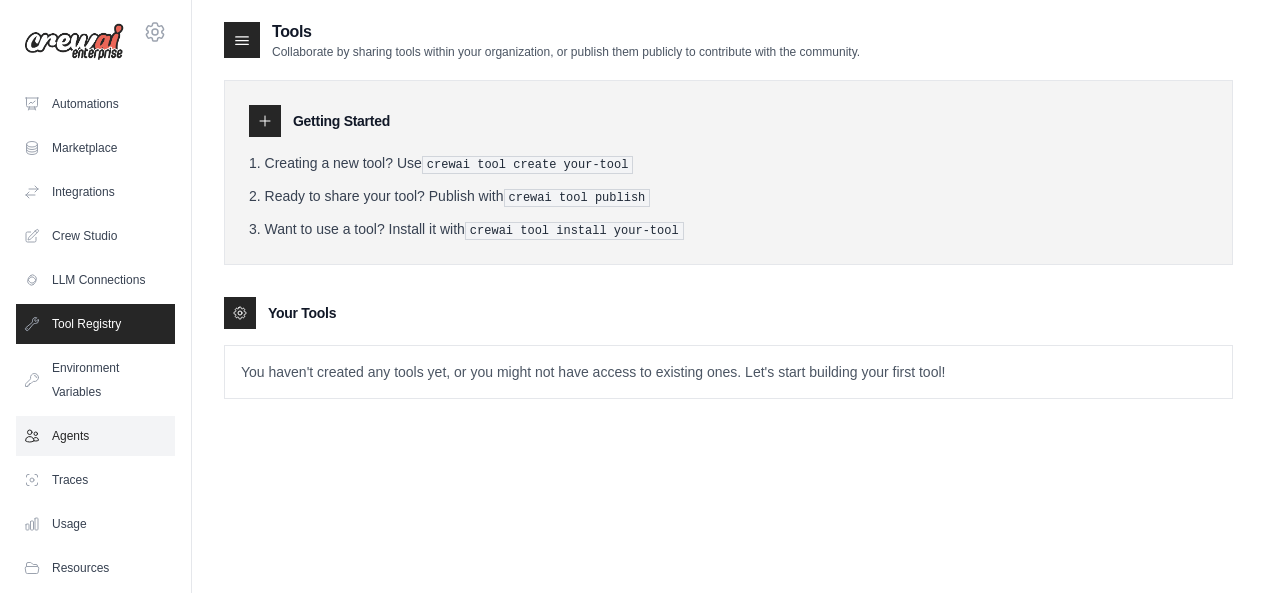 click on "Agents" at bounding box center (95, 436) 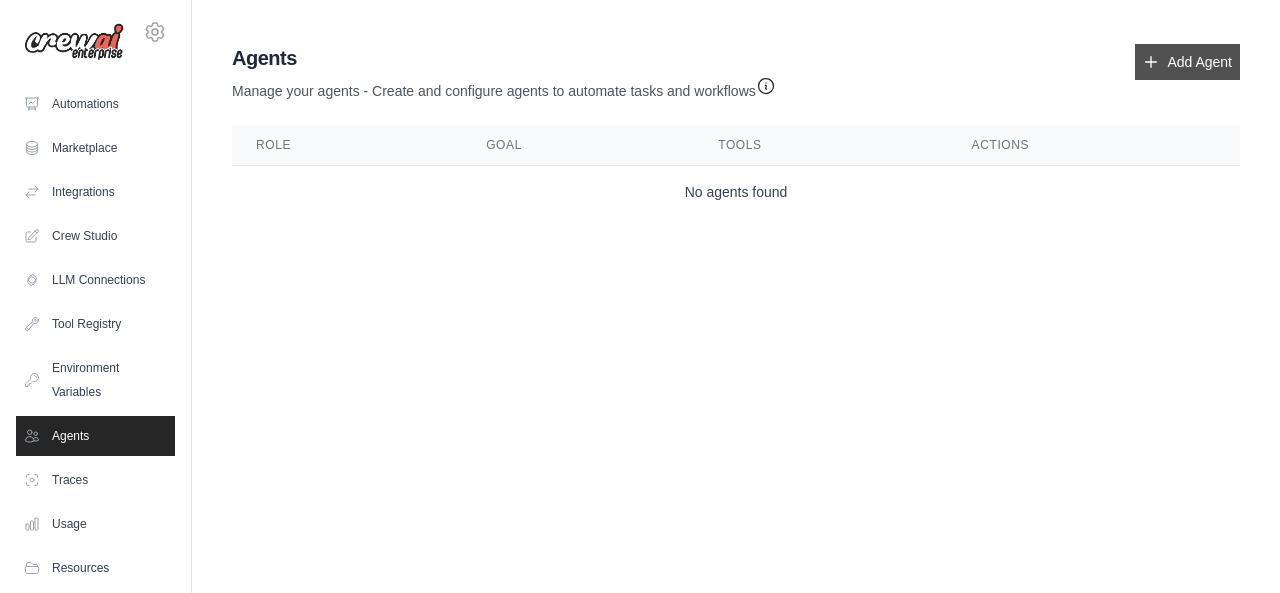 click on "Add Agent" at bounding box center (1187, 62) 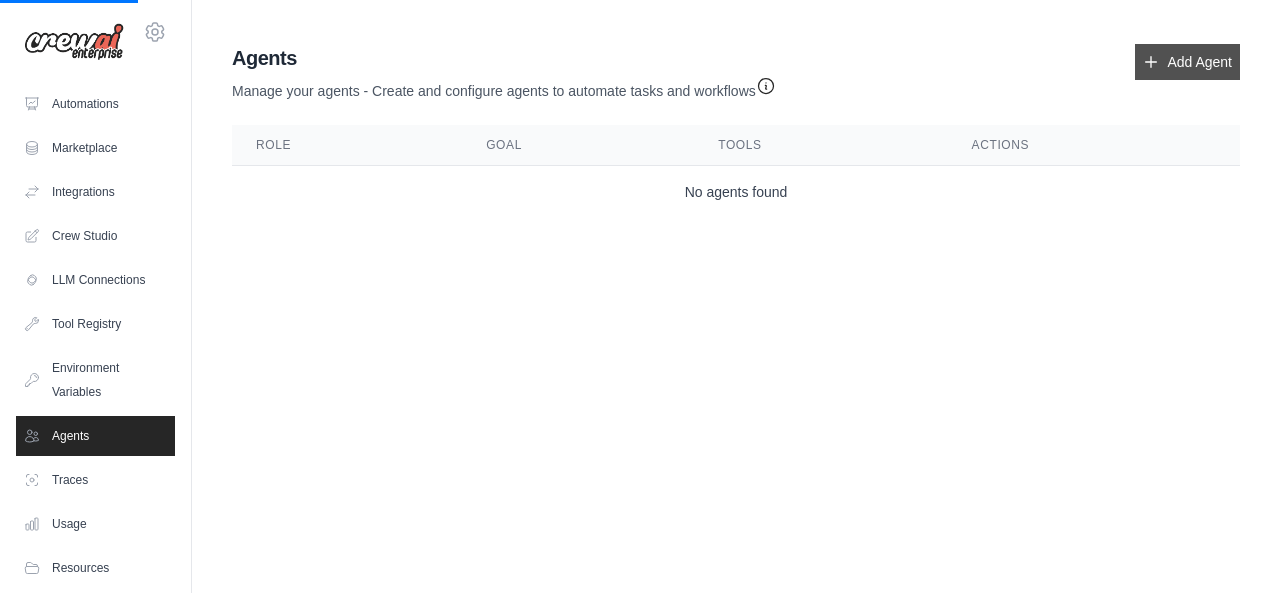 click on "Add Agent" at bounding box center (1187, 62) 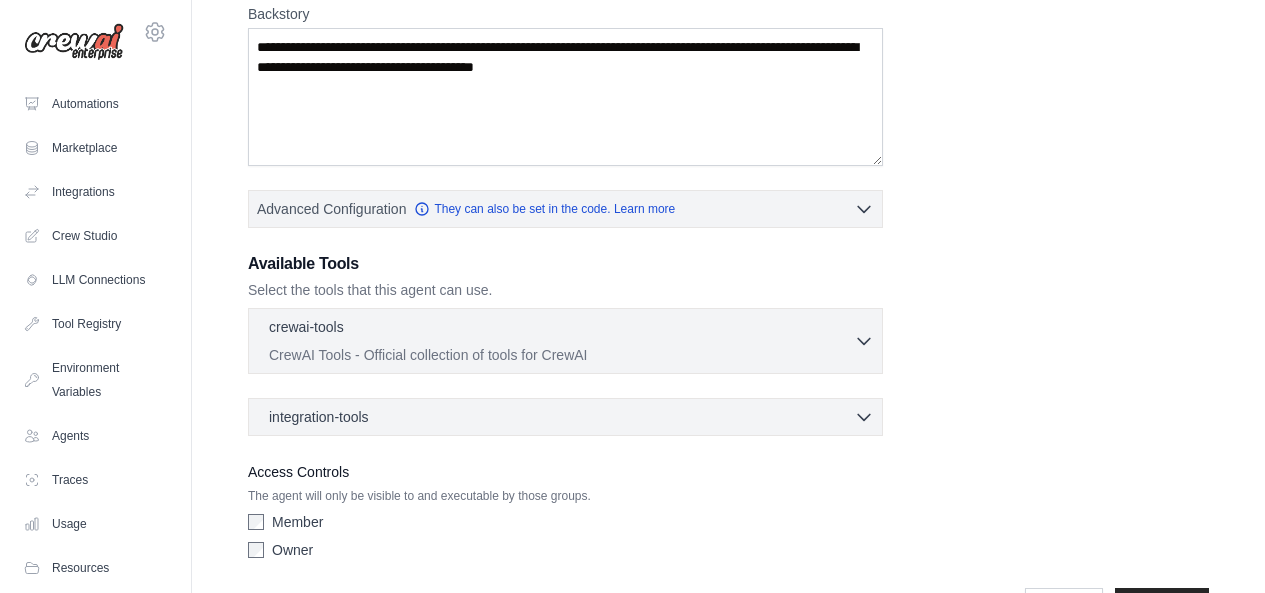 scroll, scrollTop: 390, scrollLeft: 0, axis: vertical 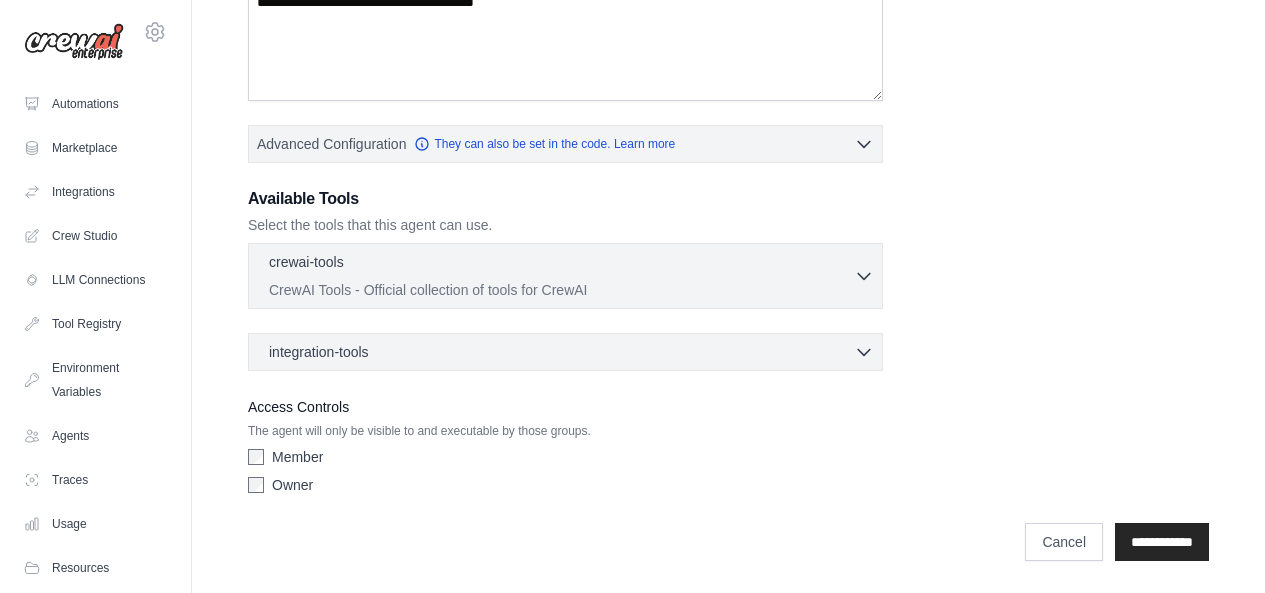 click 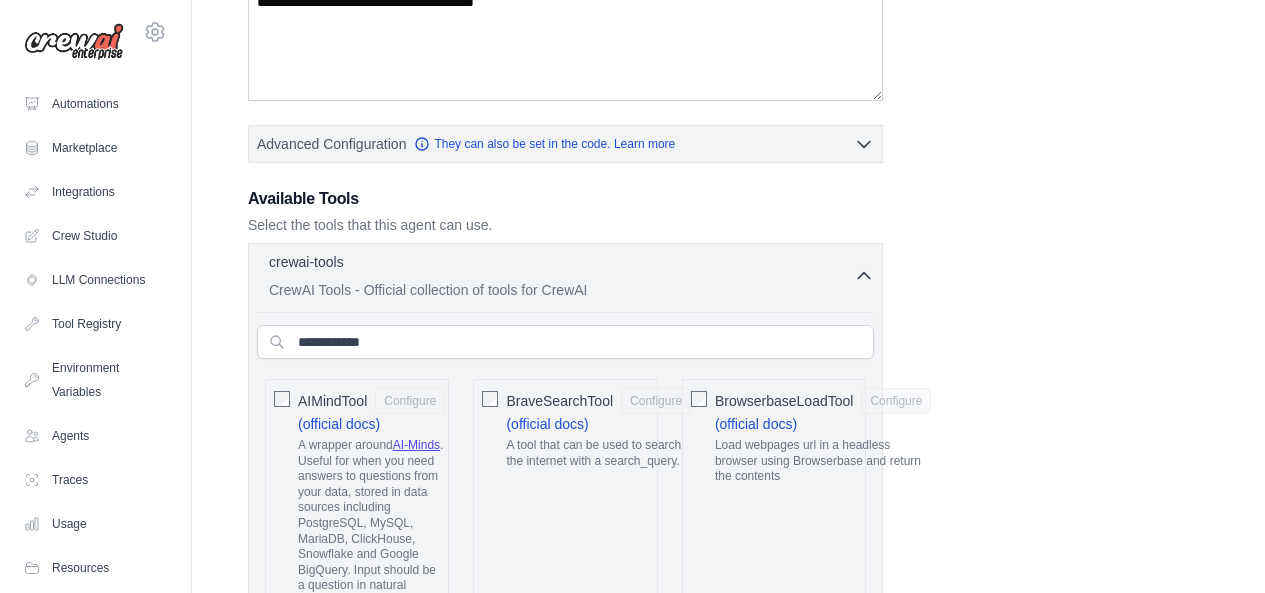 click on "Role
Goal
Backstory
Advanced Configuration
They can also be set in the code. Learn more
Enable reasoning" at bounding box center [728, 2078] 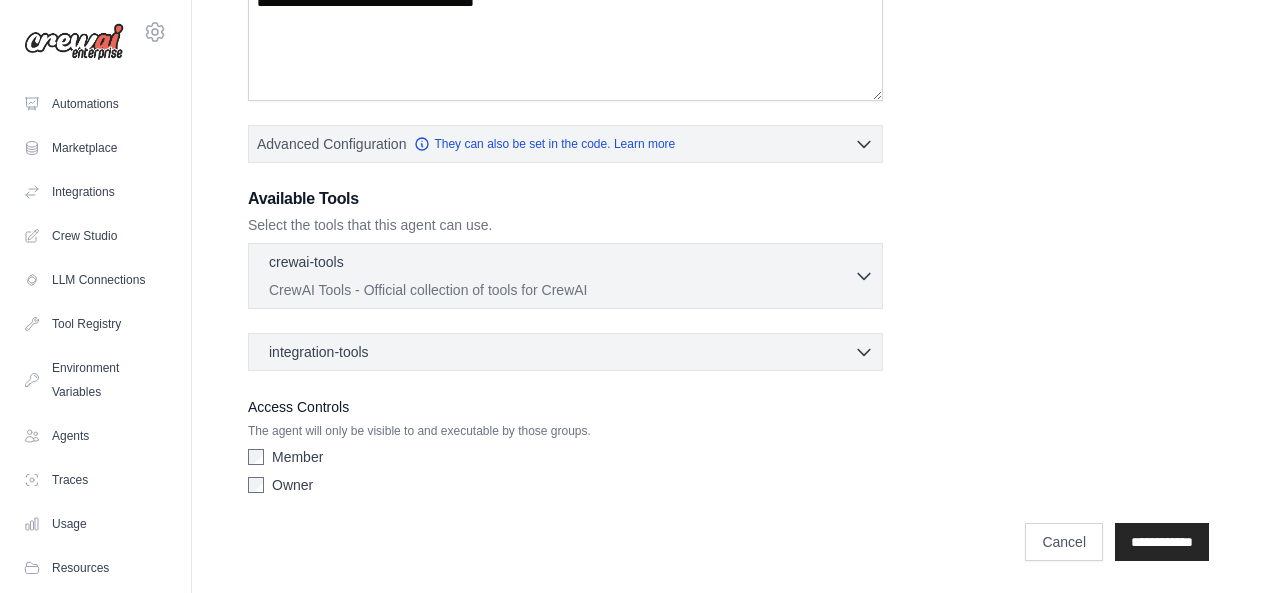 click on "integration-tools
0 selected" at bounding box center (571, 352) 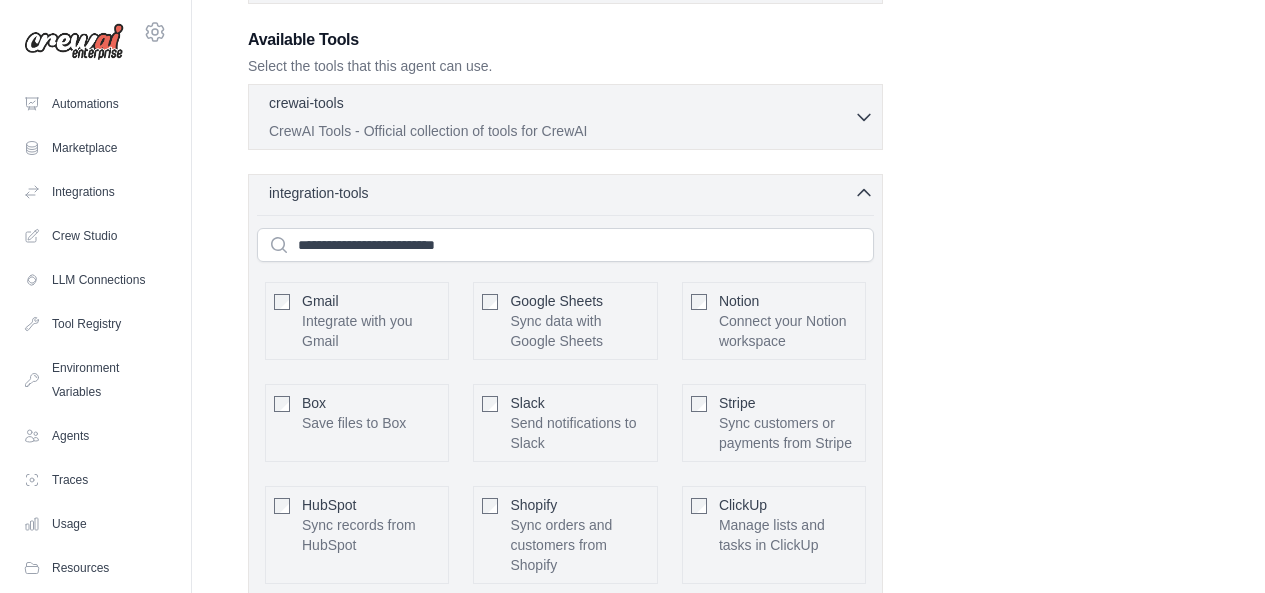 scroll, scrollTop: 546, scrollLeft: 0, axis: vertical 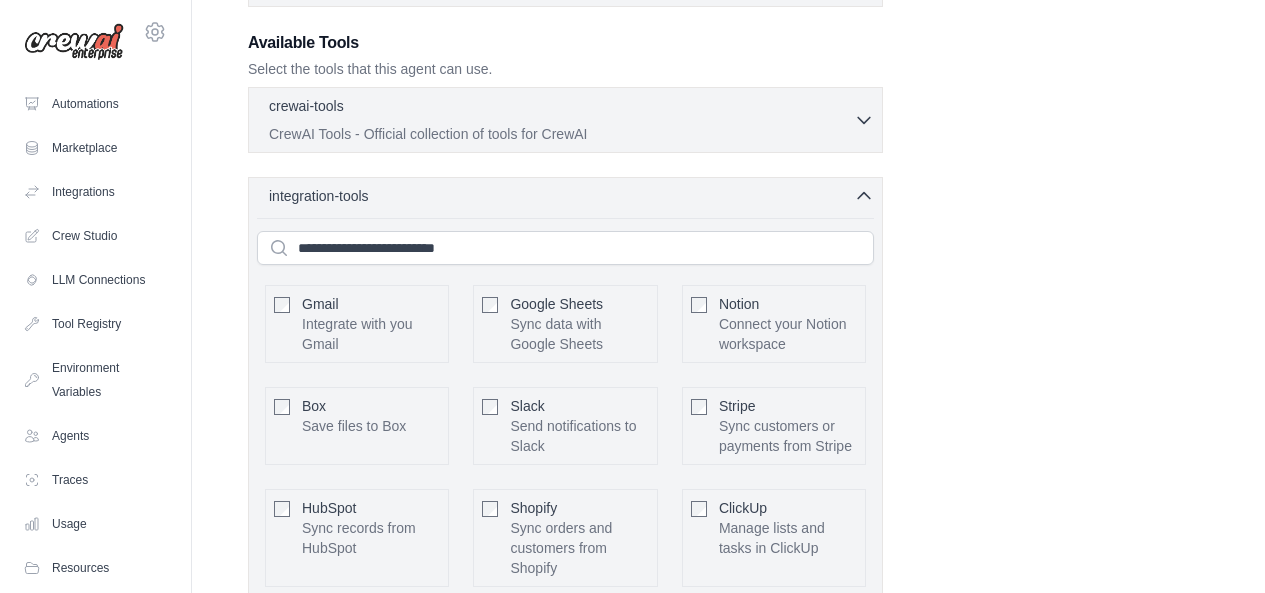 click 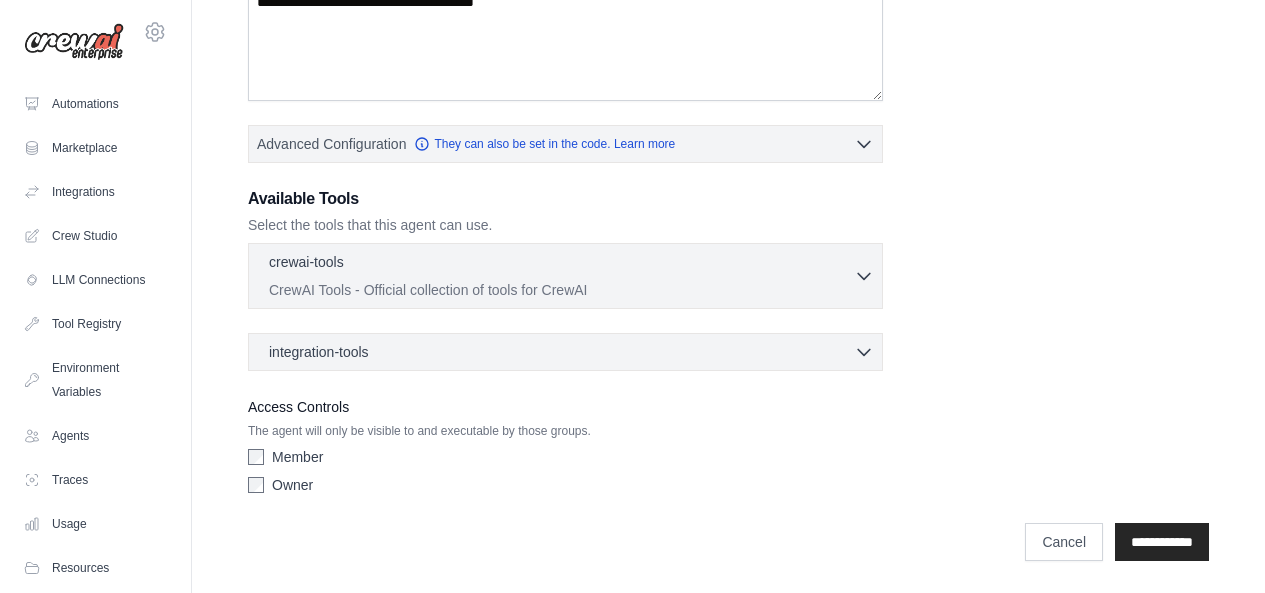 click 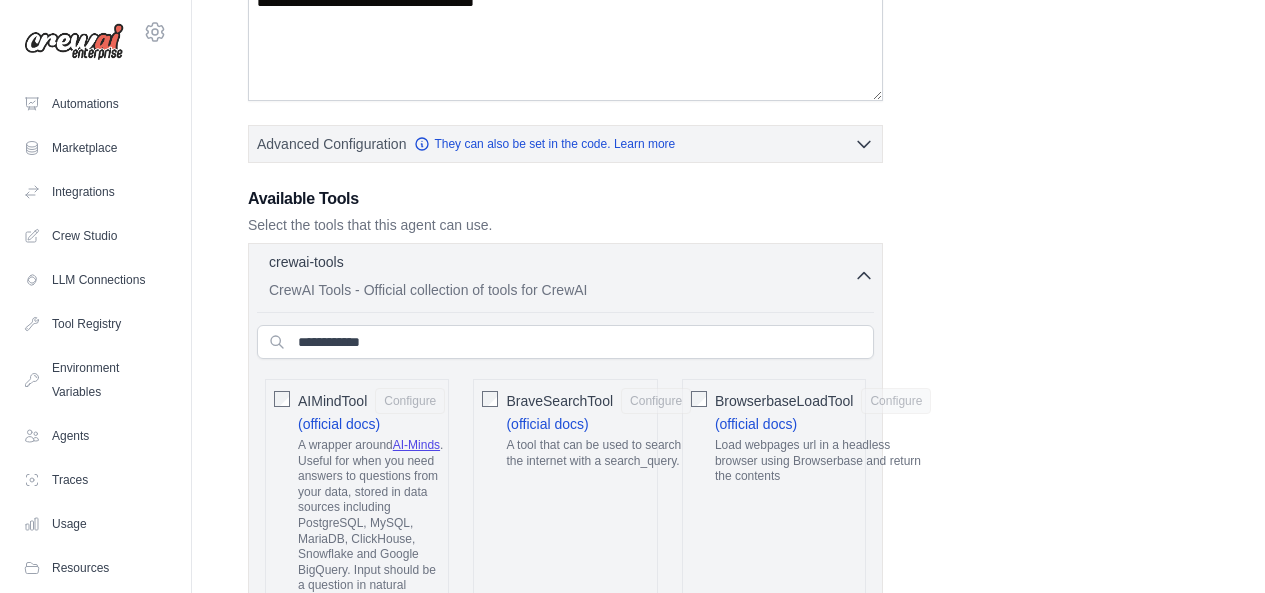 click 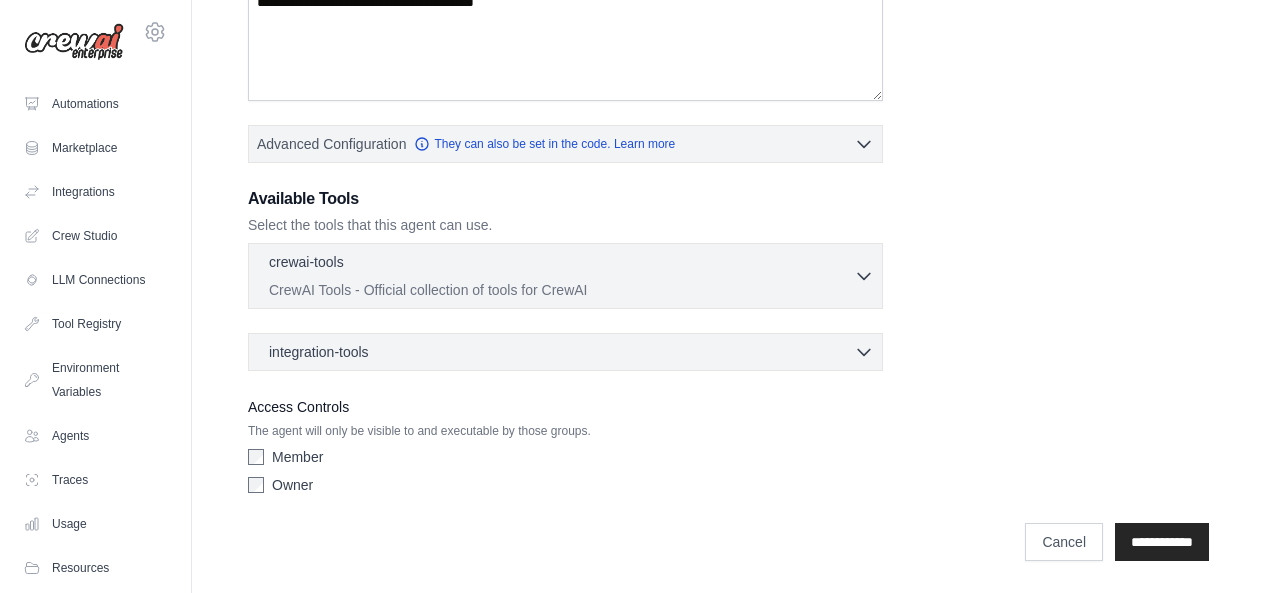 click 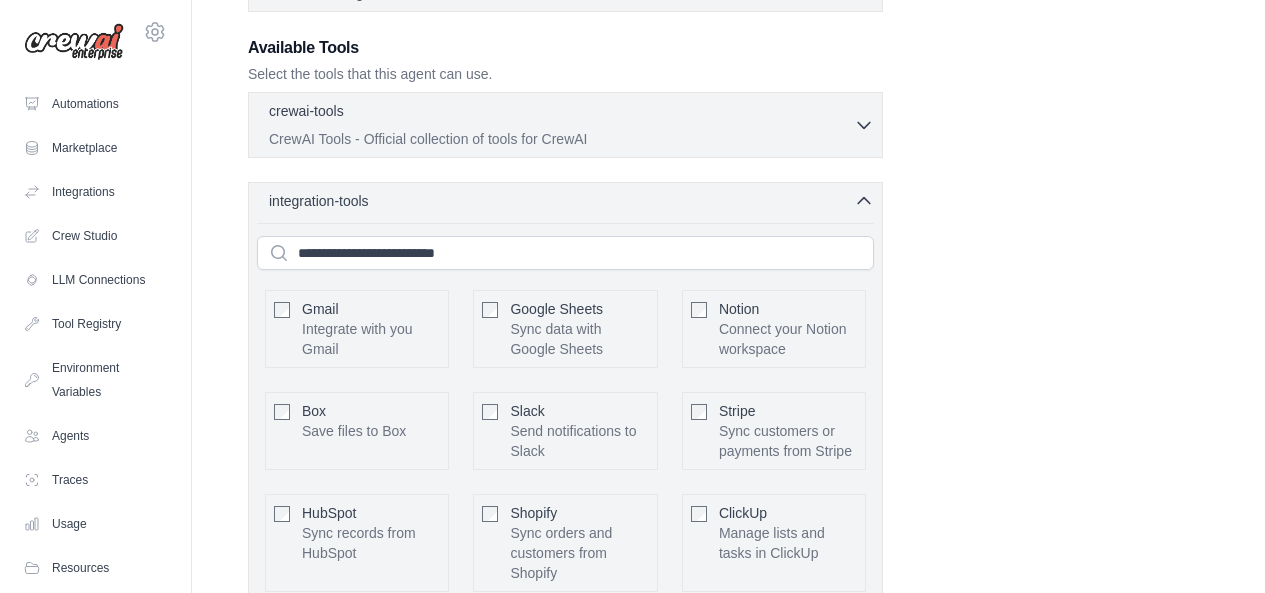 scroll, scrollTop: 480, scrollLeft: 0, axis: vertical 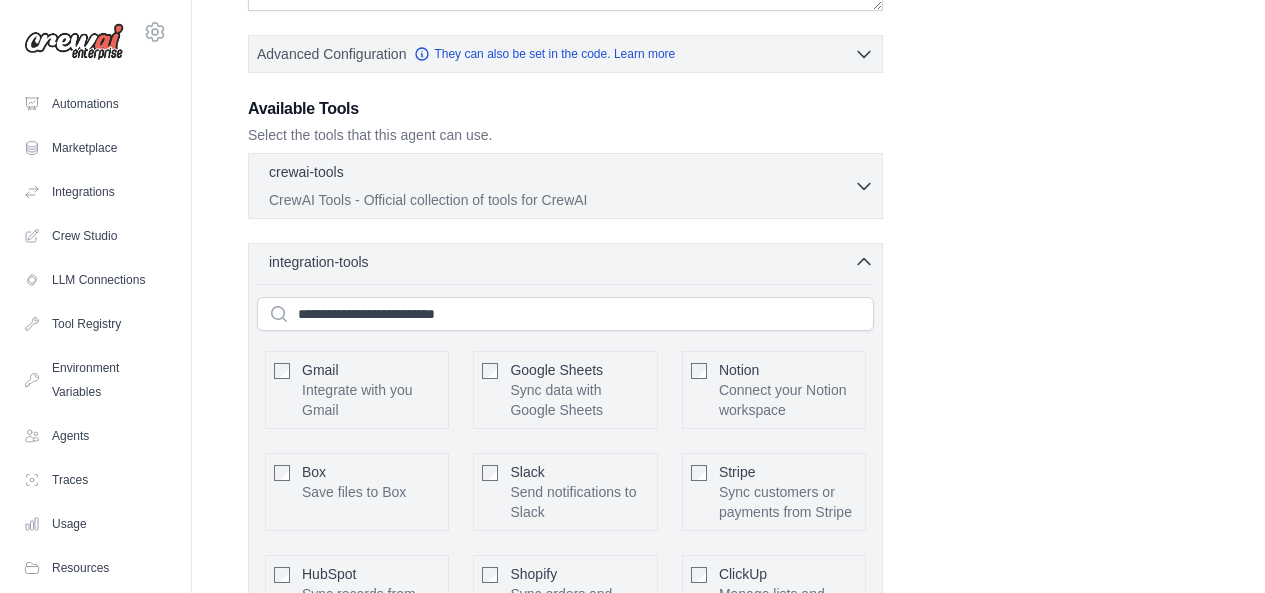 click 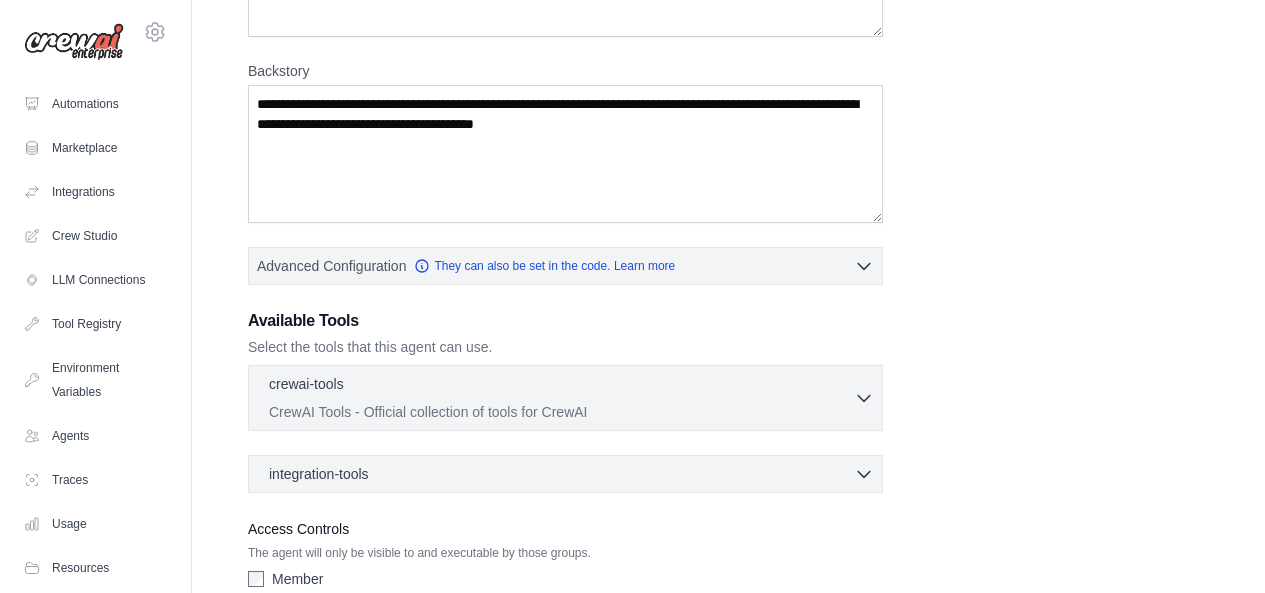 scroll, scrollTop: 390, scrollLeft: 0, axis: vertical 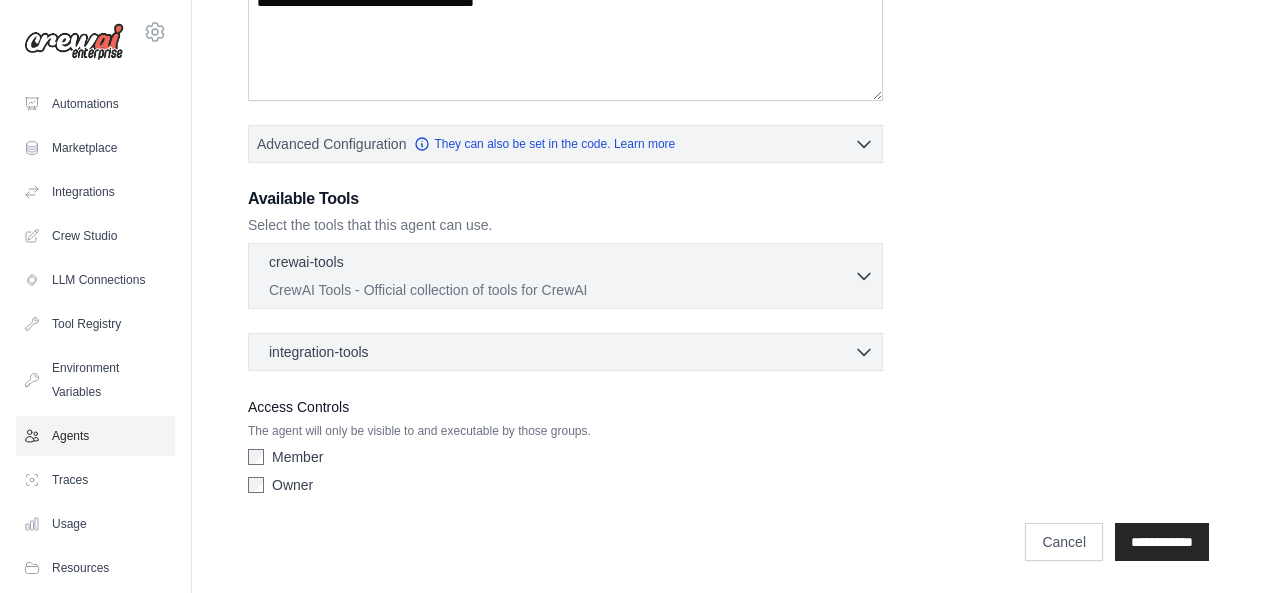 click on "Agents" at bounding box center (95, 436) 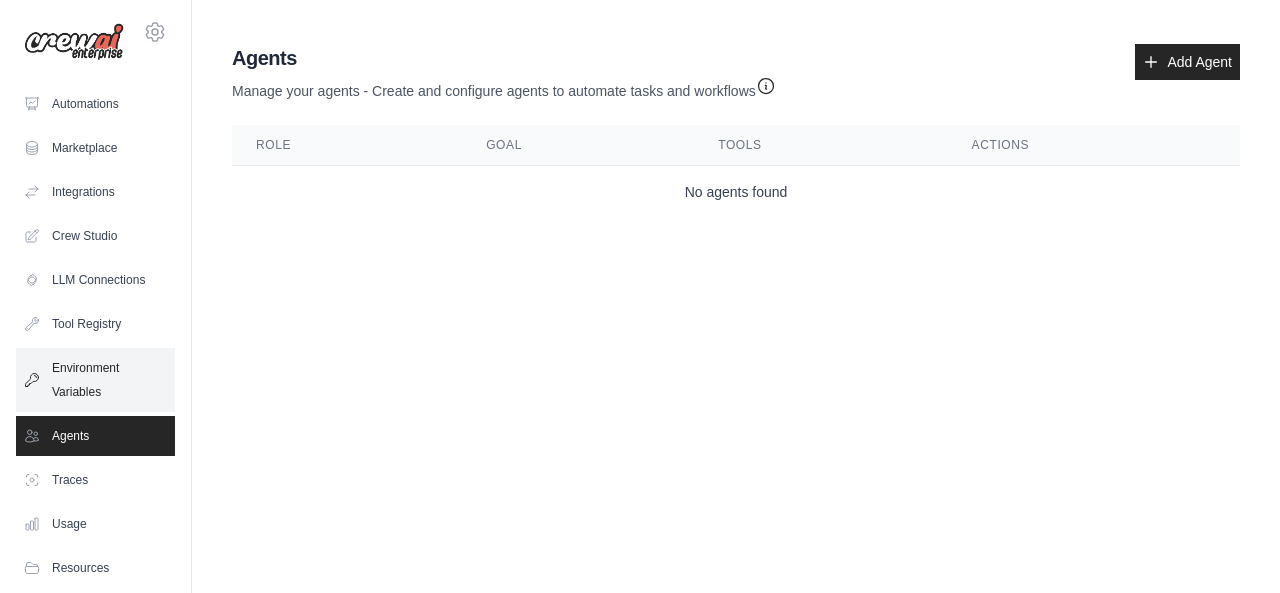 click on "Environment Variables" at bounding box center [95, 380] 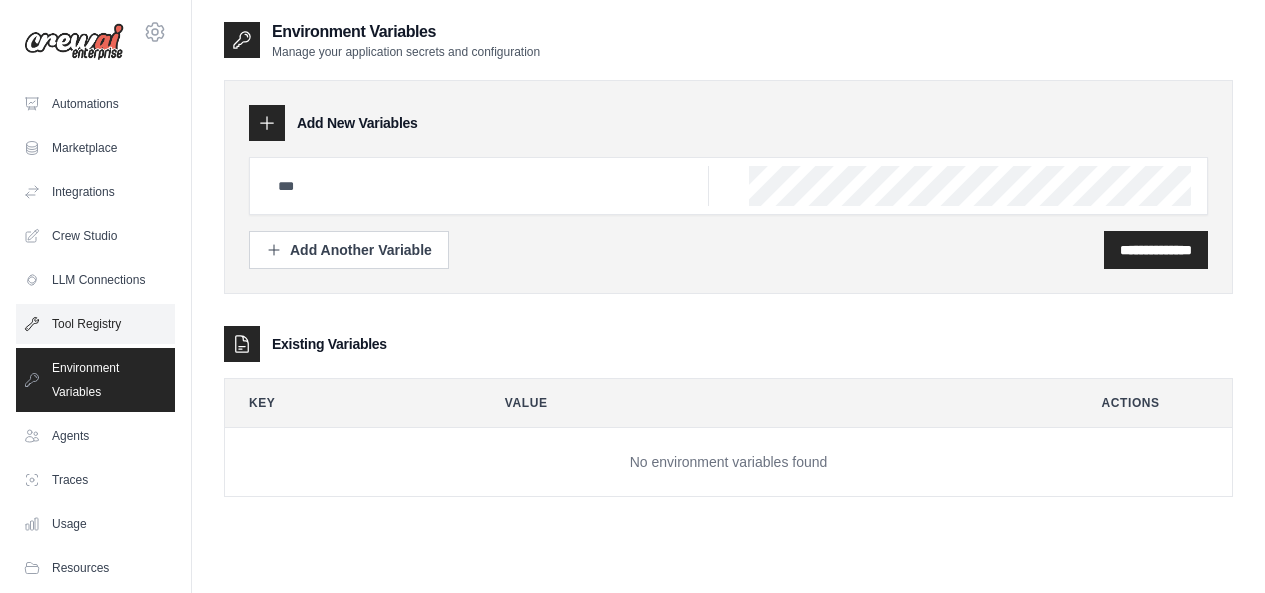 click on "Tool Registry" at bounding box center (95, 324) 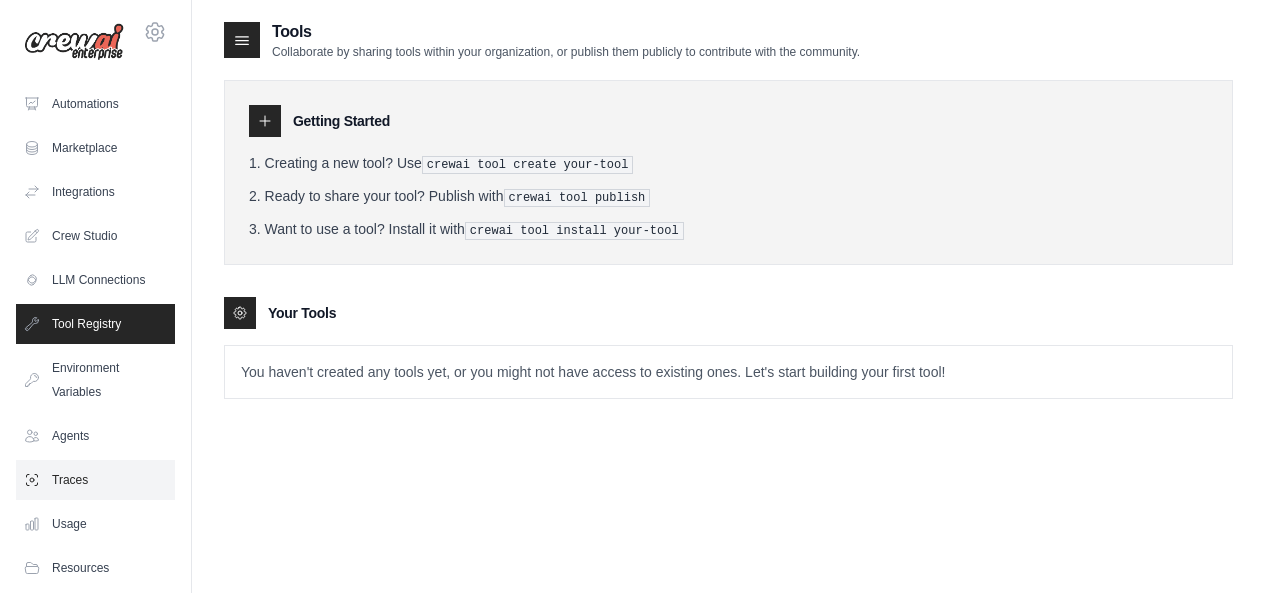 click on "Traces" at bounding box center [95, 480] 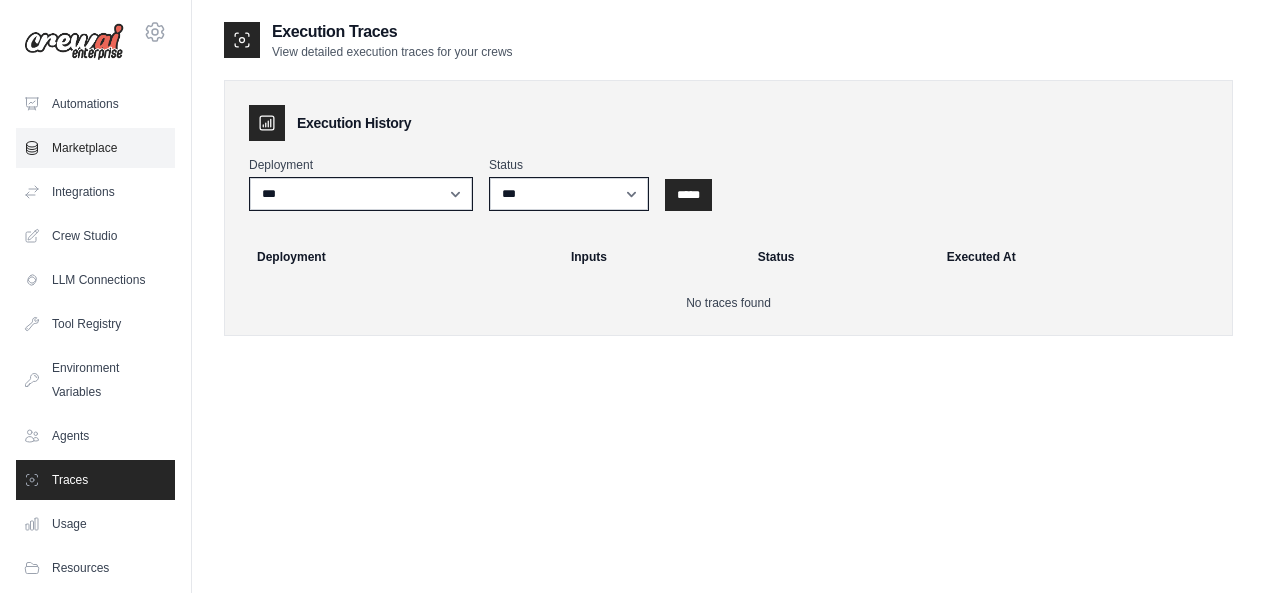 click on "Marketplace" at bounding box center (95, 148) 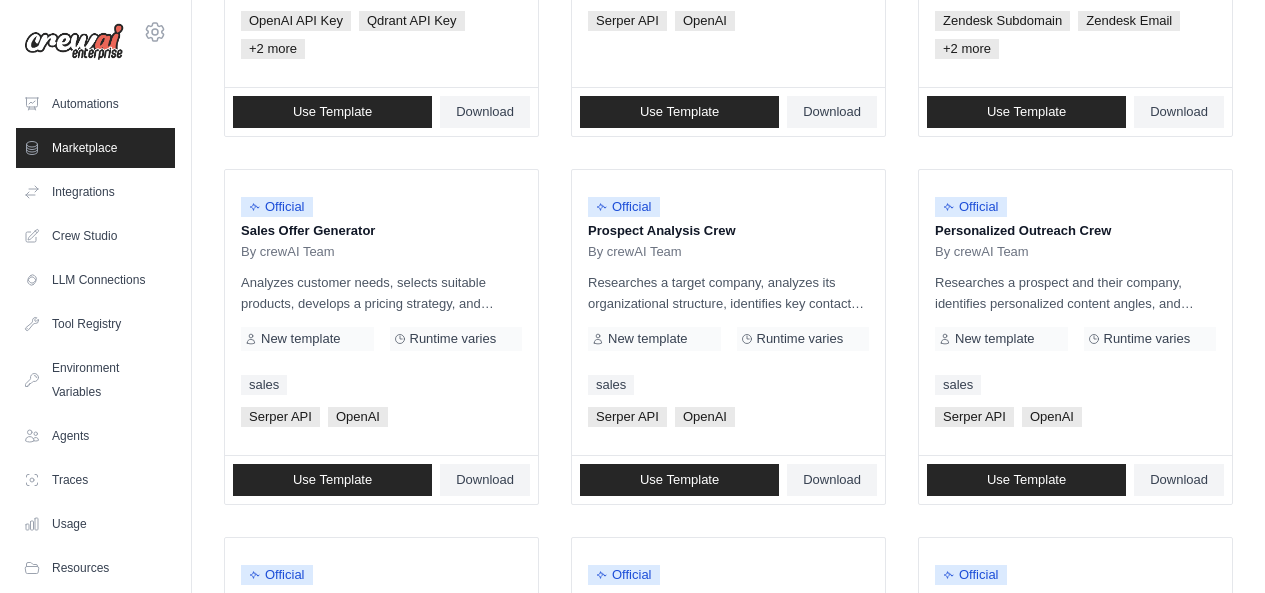 scroll, scrollTop: 514, scrollLeft: 0, axis: vertical 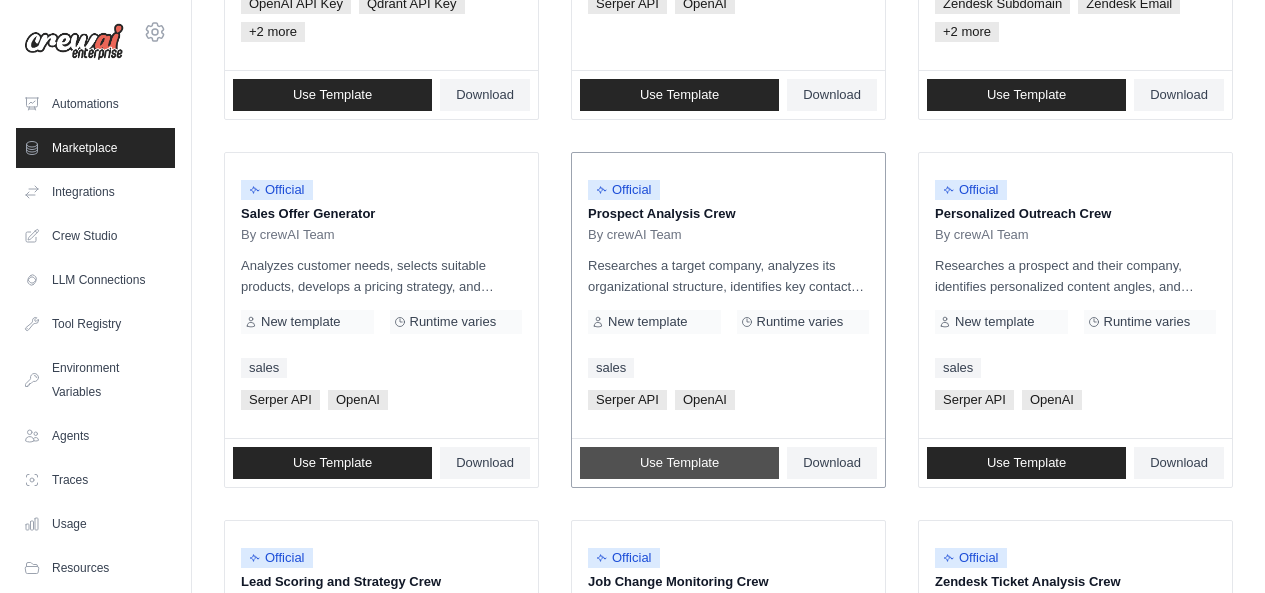 click on "Use Template" at bounding box center [679, 463] 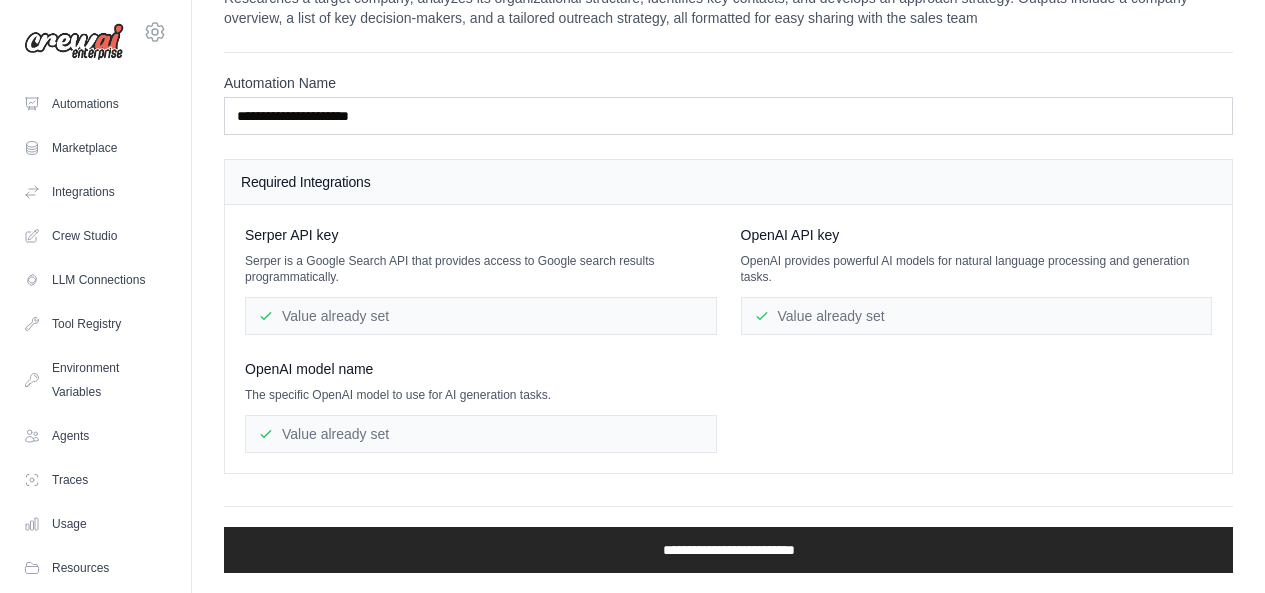 scroll, scrollTop: 0, scrollLeft: 0, axis: both 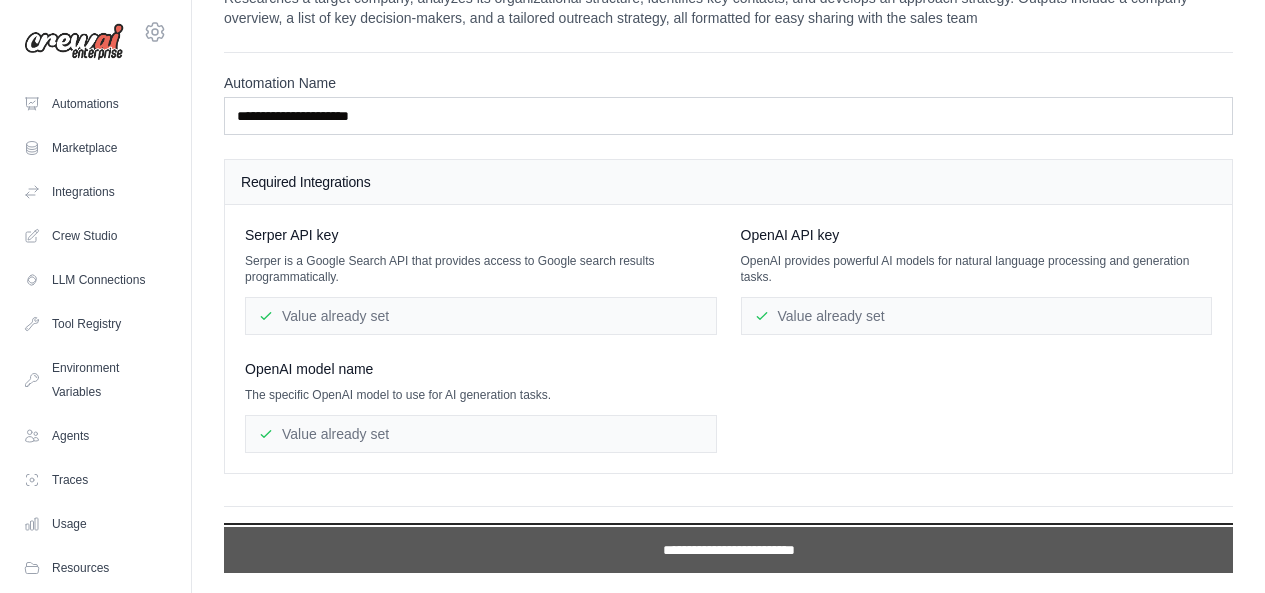 click on "**********" at bounding box center [728, 550] 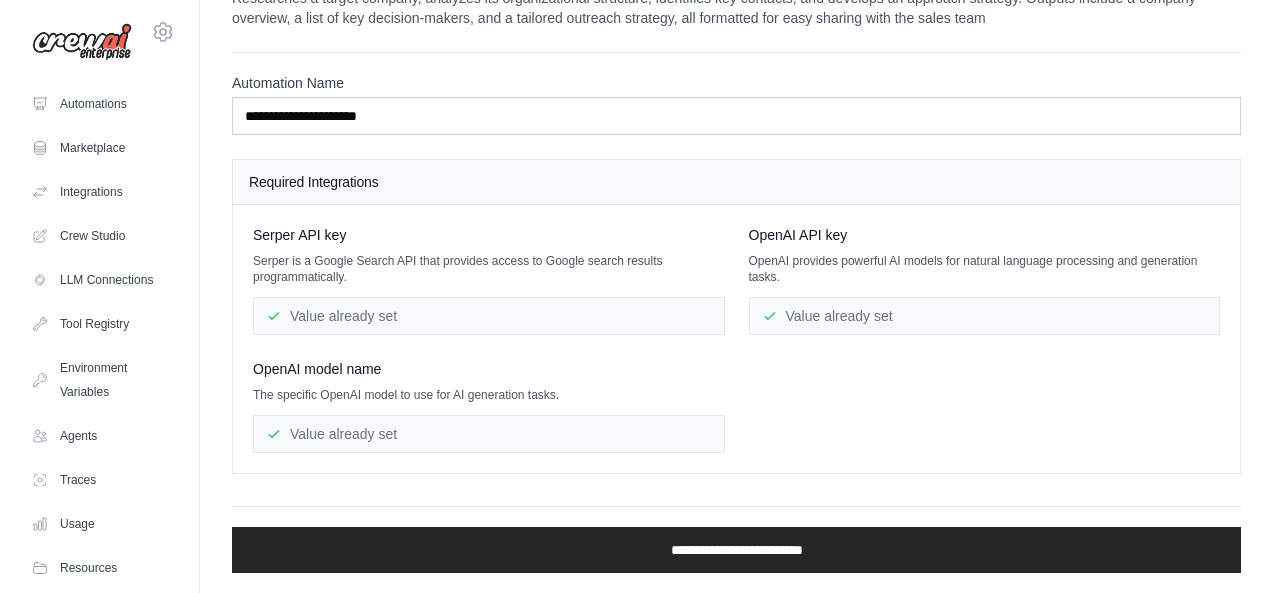 scroll, scrollTop: 0, scrollLeft: 0, axis: both 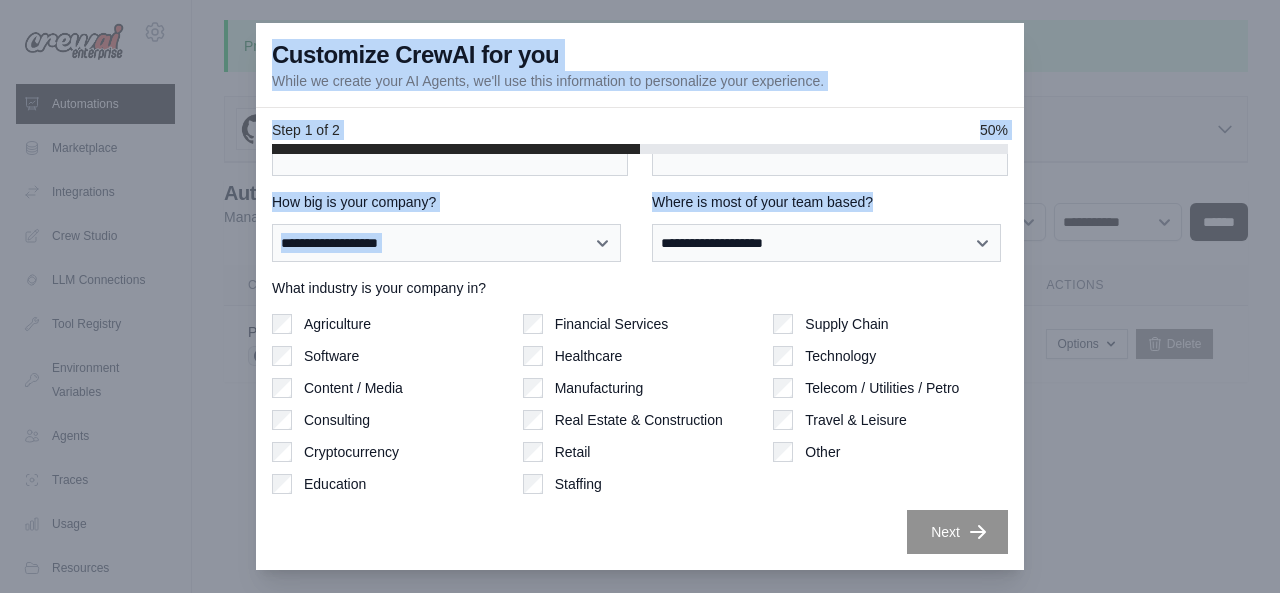 drag, startPoint x: 1024, startPoint y: 359, endPoint x: 1014, endPoint y: 205, distance: 154.32434 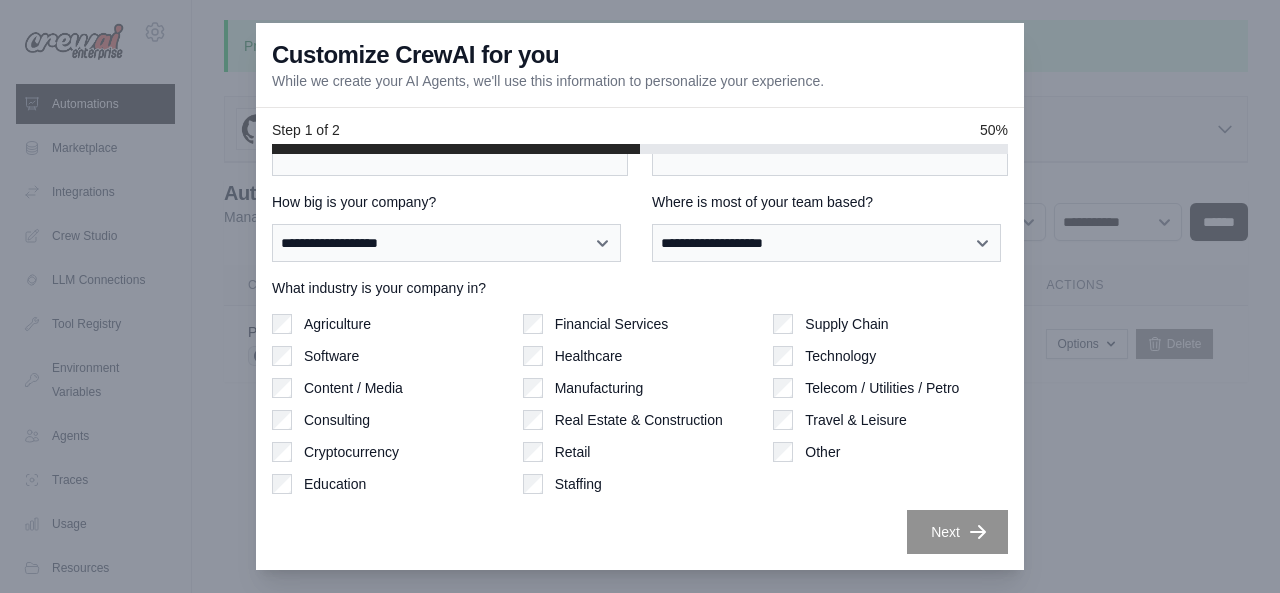 click on "Supply Chain
Technology
Telecom / Utilities / Petro
Travel & Leisure
Other" at bounding box center [890, 404] 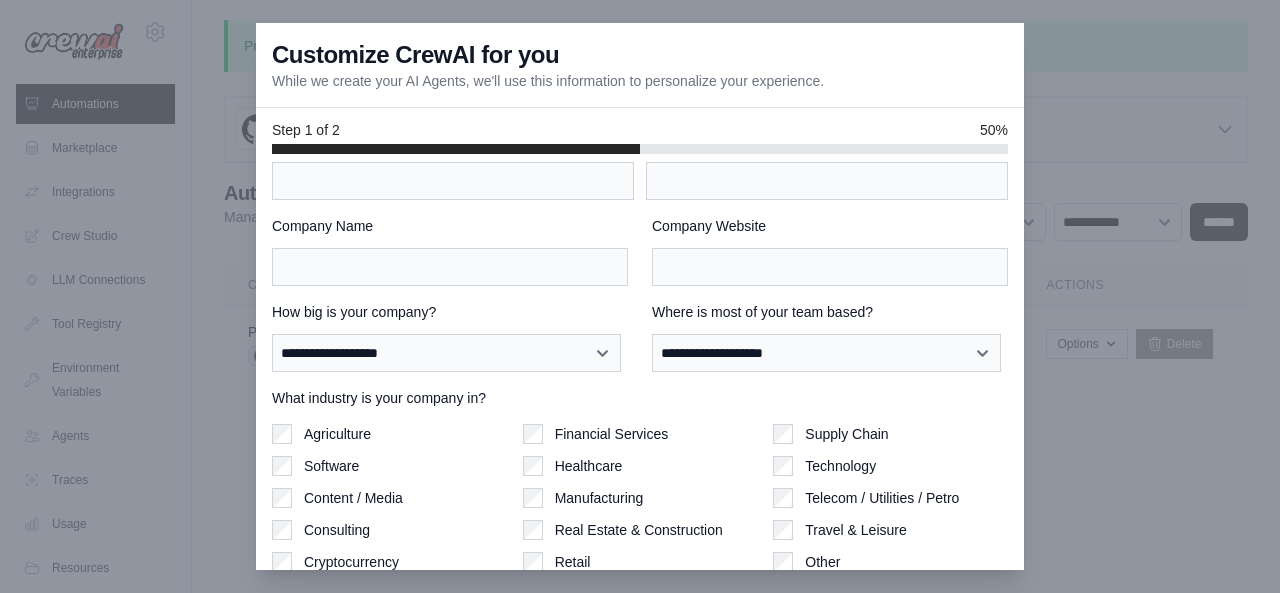 scroll, scrollTop: 46, scrollLeft: 0, axis: vertical 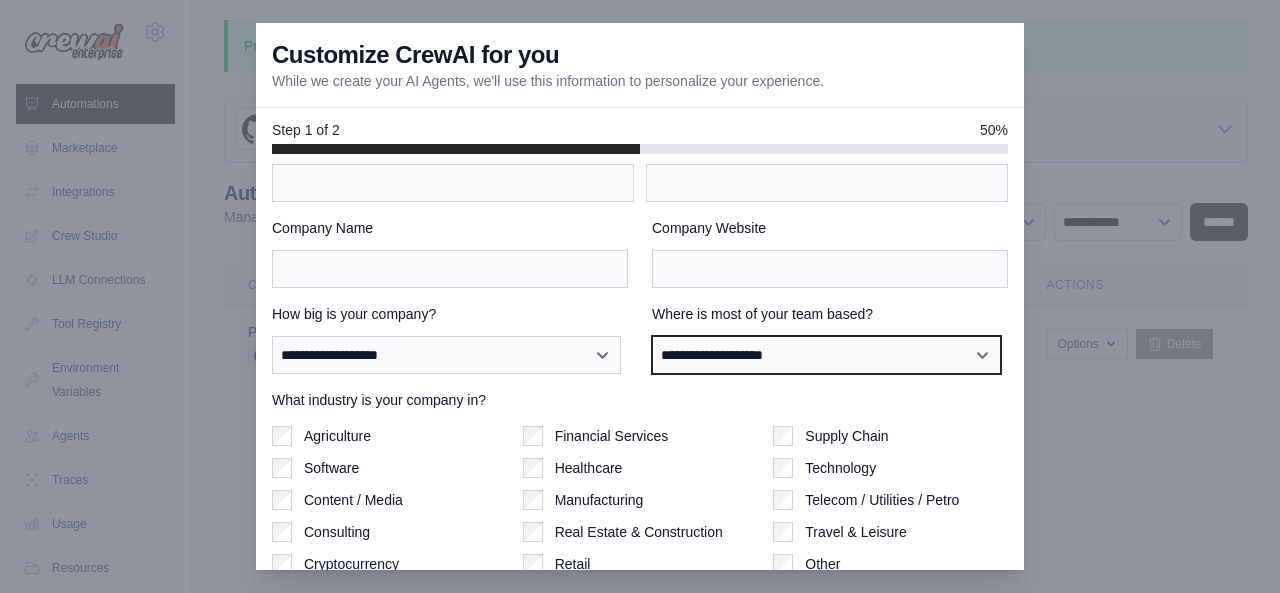 click on "**********" at bounding box center [826, 355] 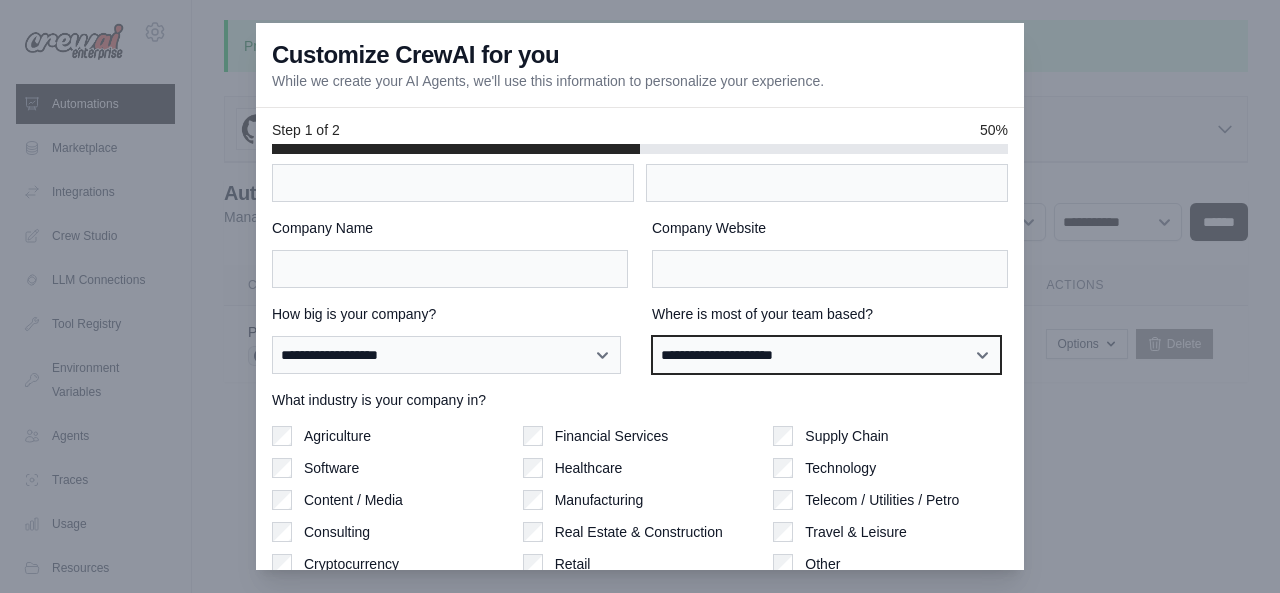 click on "**********" at bounding box center (826, 355) 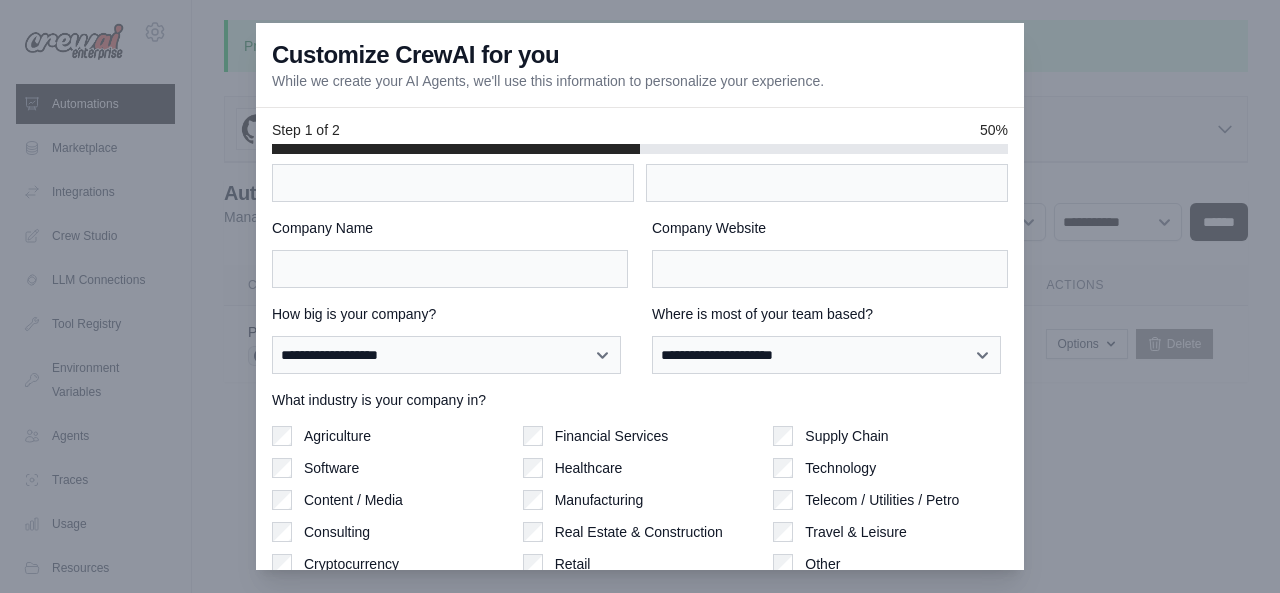 scroll, scrollTop: 0, scrollLeft: 0, axis: both 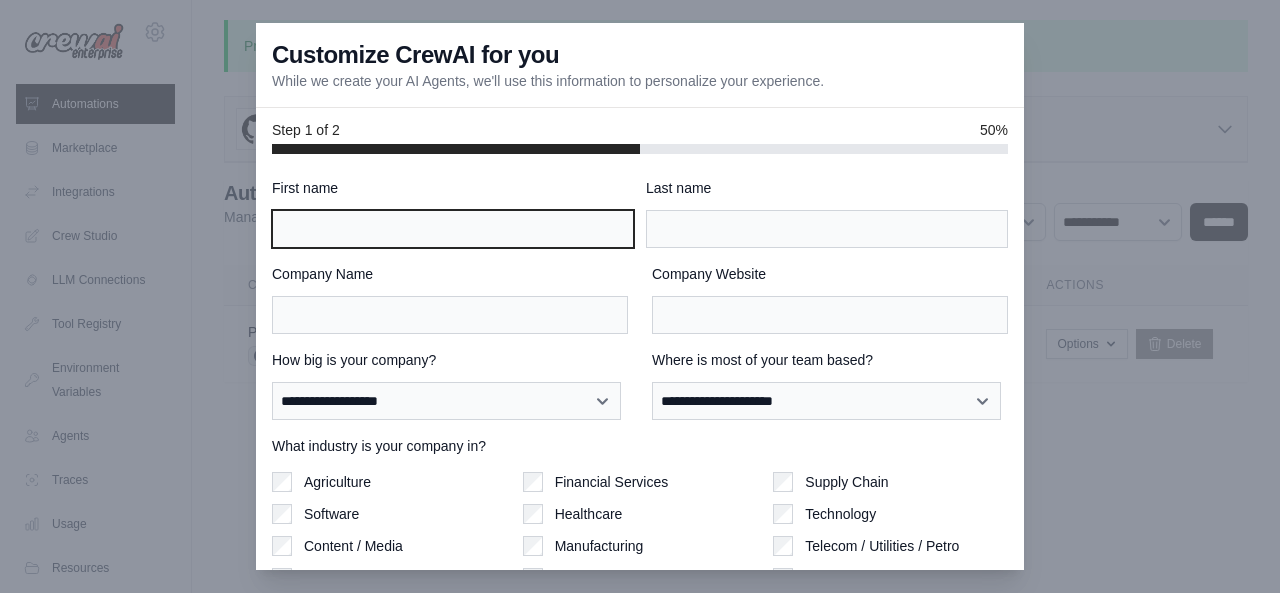 click on "First name" at bounding box center (453, 229) 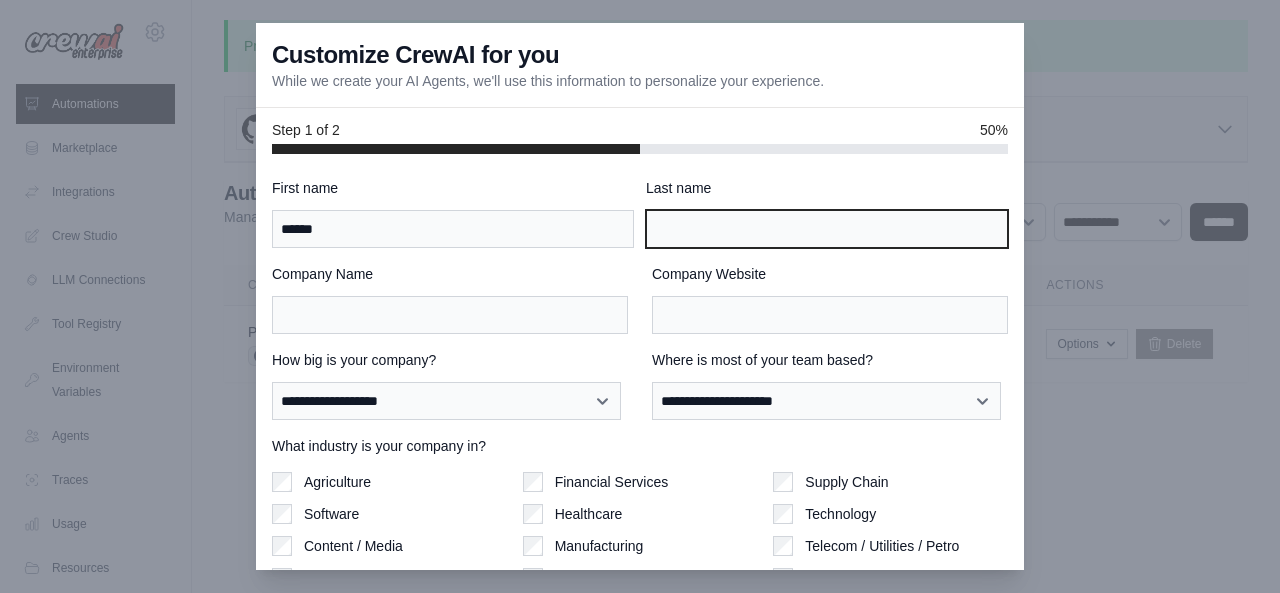 type on "***" 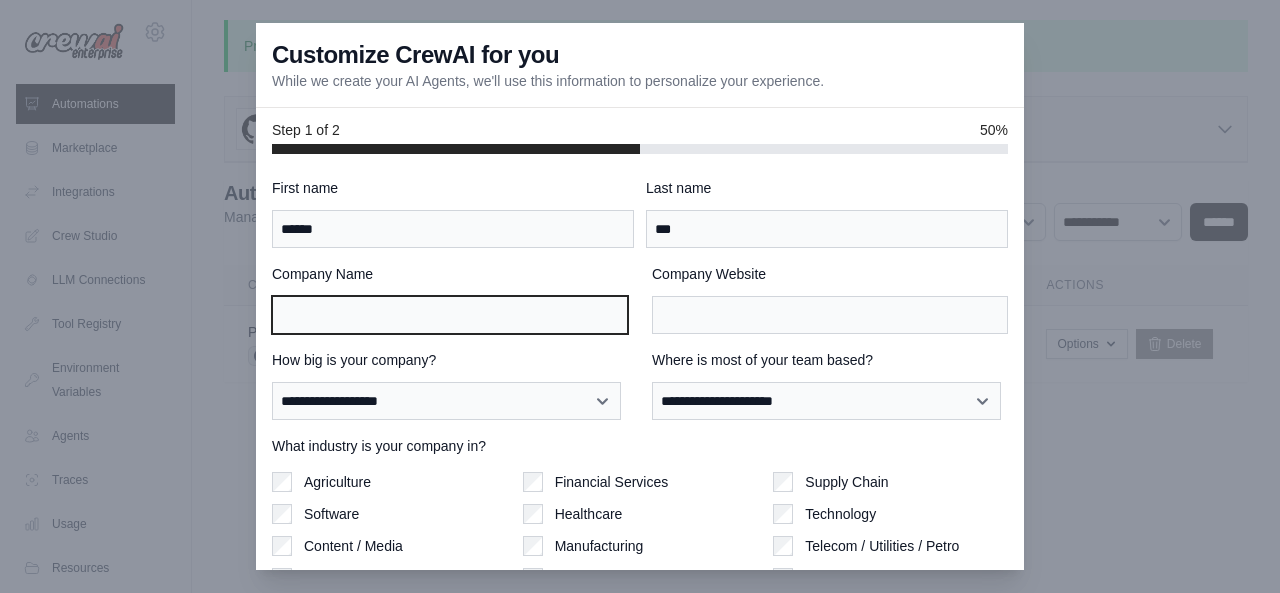 click on "Company Name" at bounding box center (450, 315) 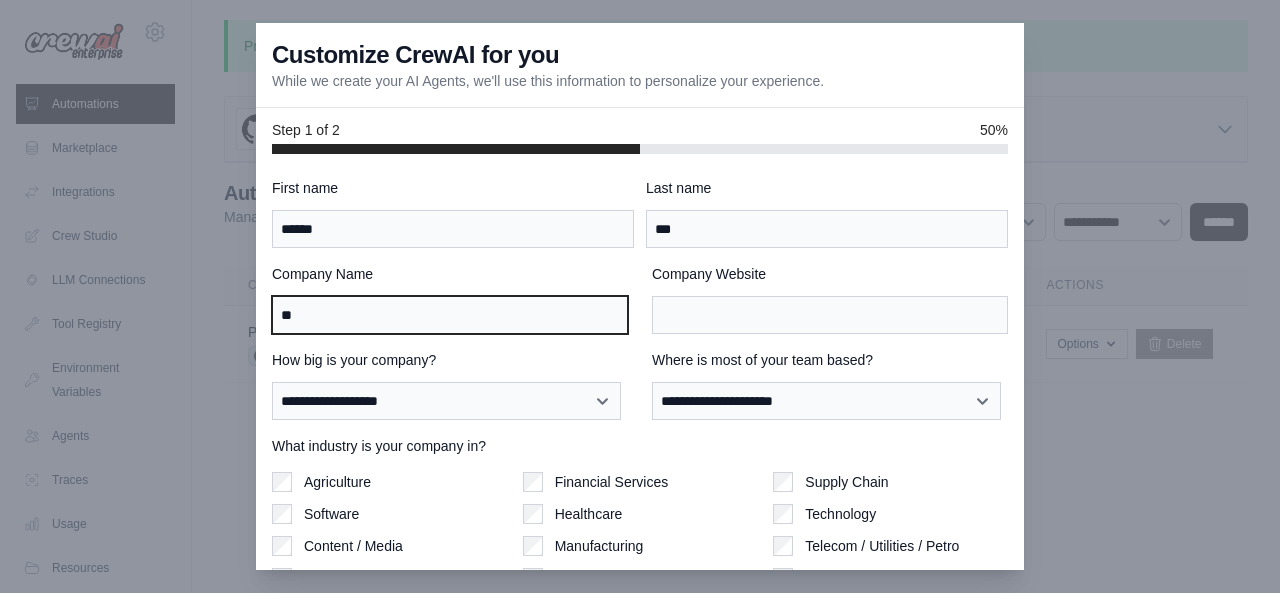type on "*" 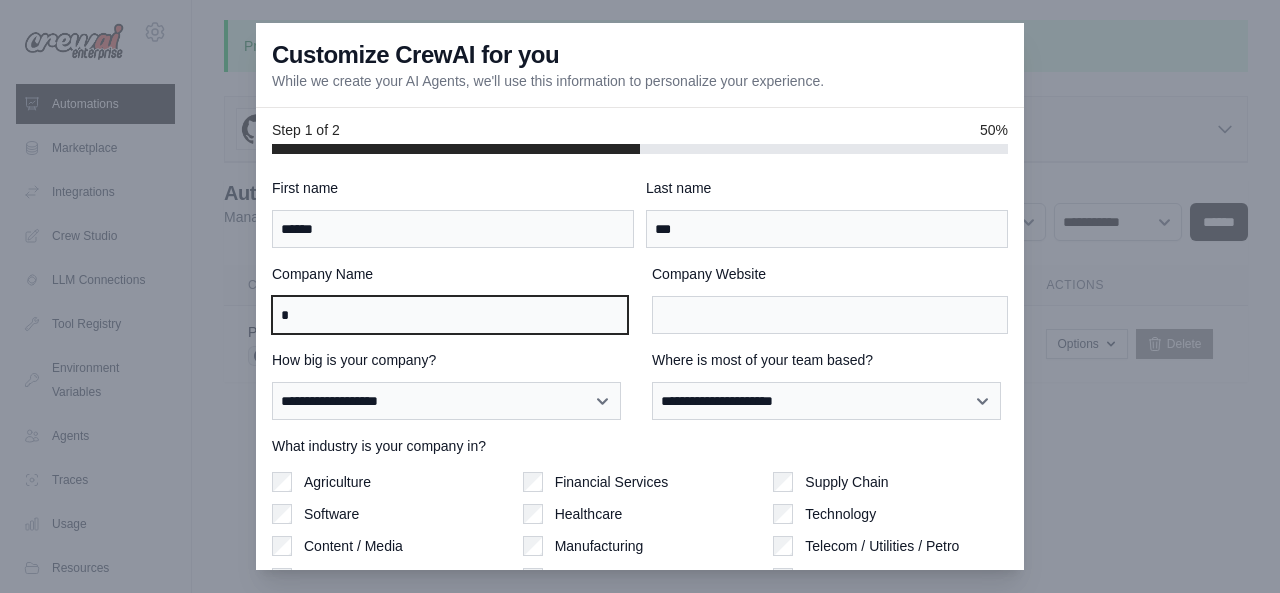 type 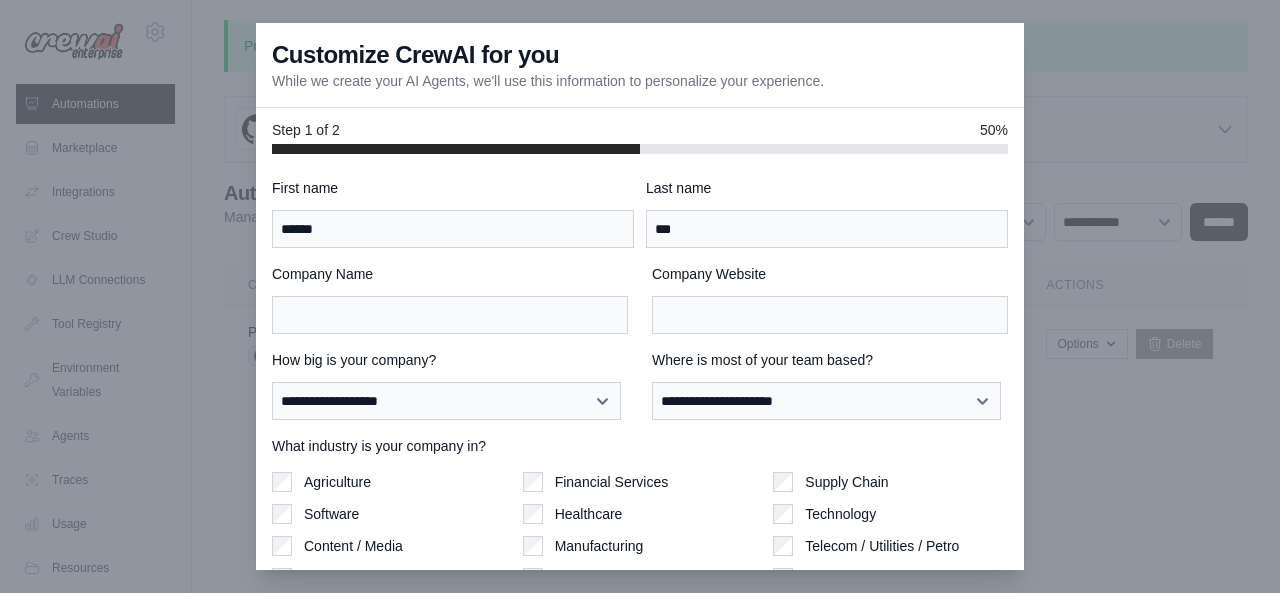 scroll, scrollTop: 158, scrollLeft: 0, axis: vertical 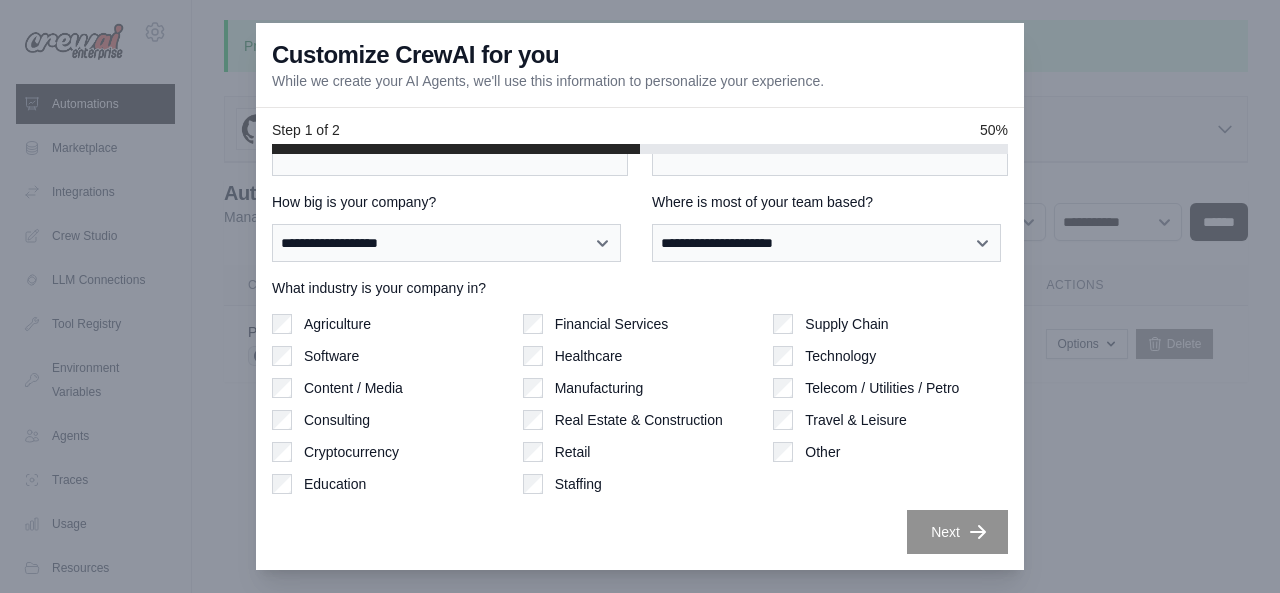 click at bounding box center (640, 296) 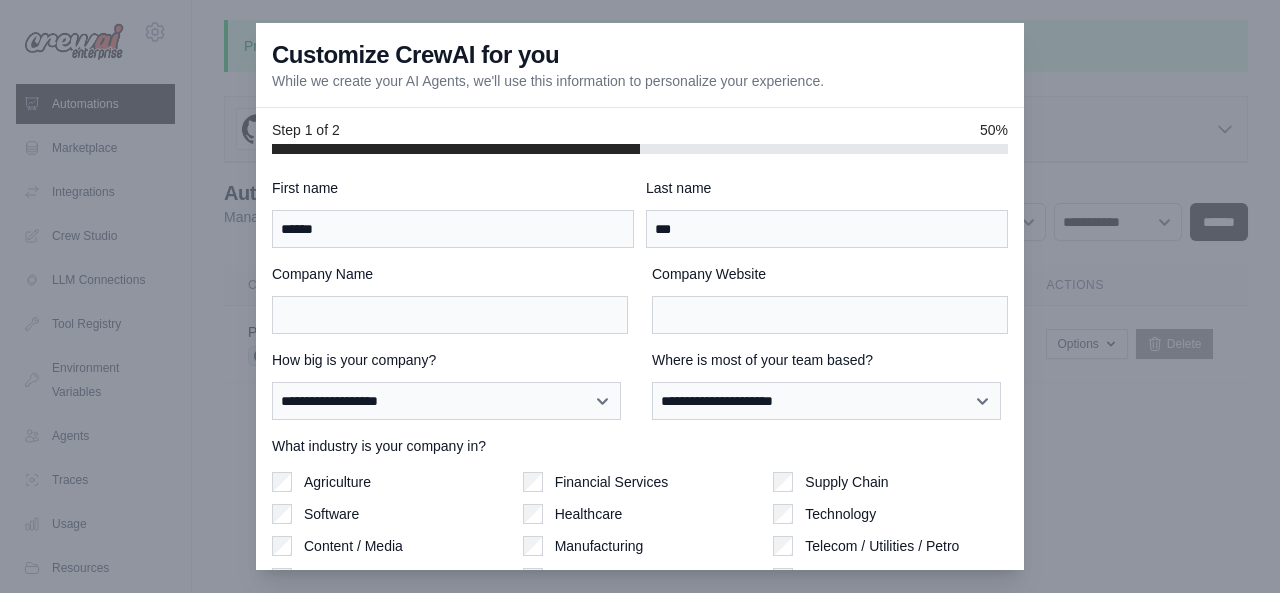 drag, startPoint x: 1128, startPoint y: 432, endPoint x: 1096, endPoint y: 355, distance: 83.38465 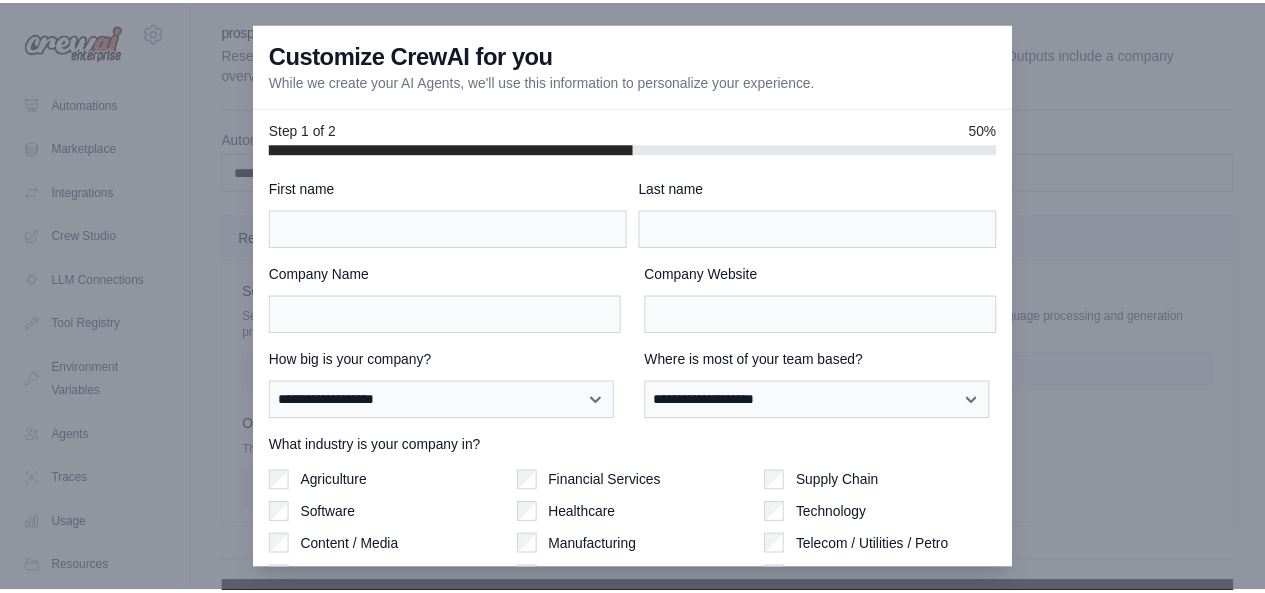 scroll, scrollTop: 56, scrollLeft: 0, axis: vertical 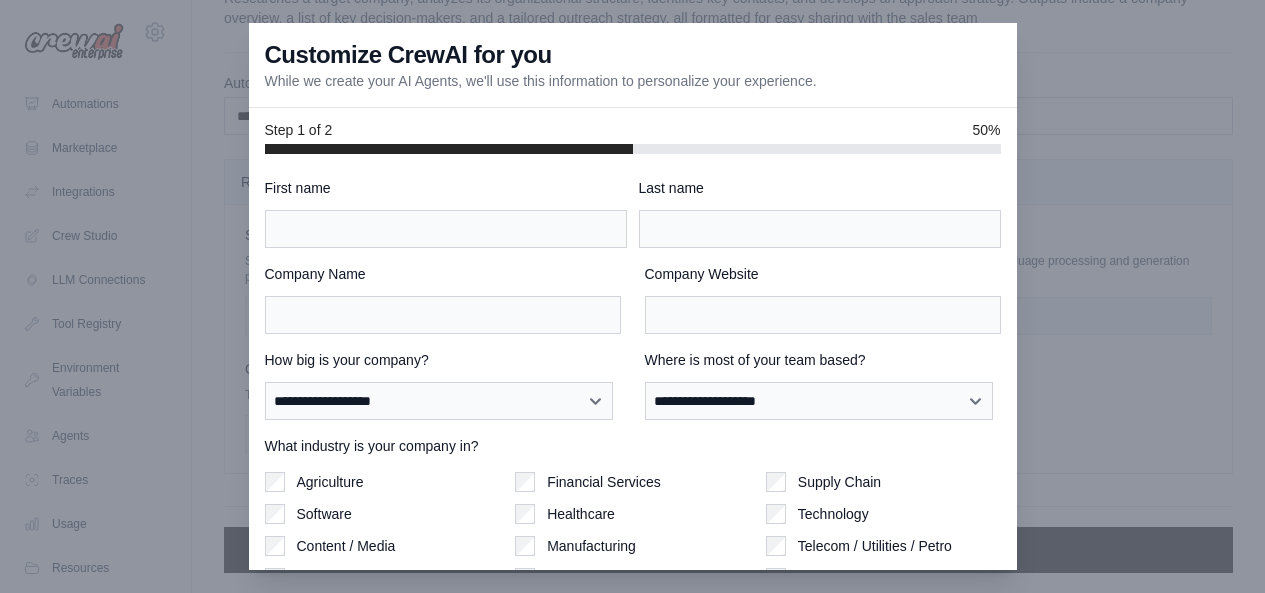 click at bounding box center (632, 296) 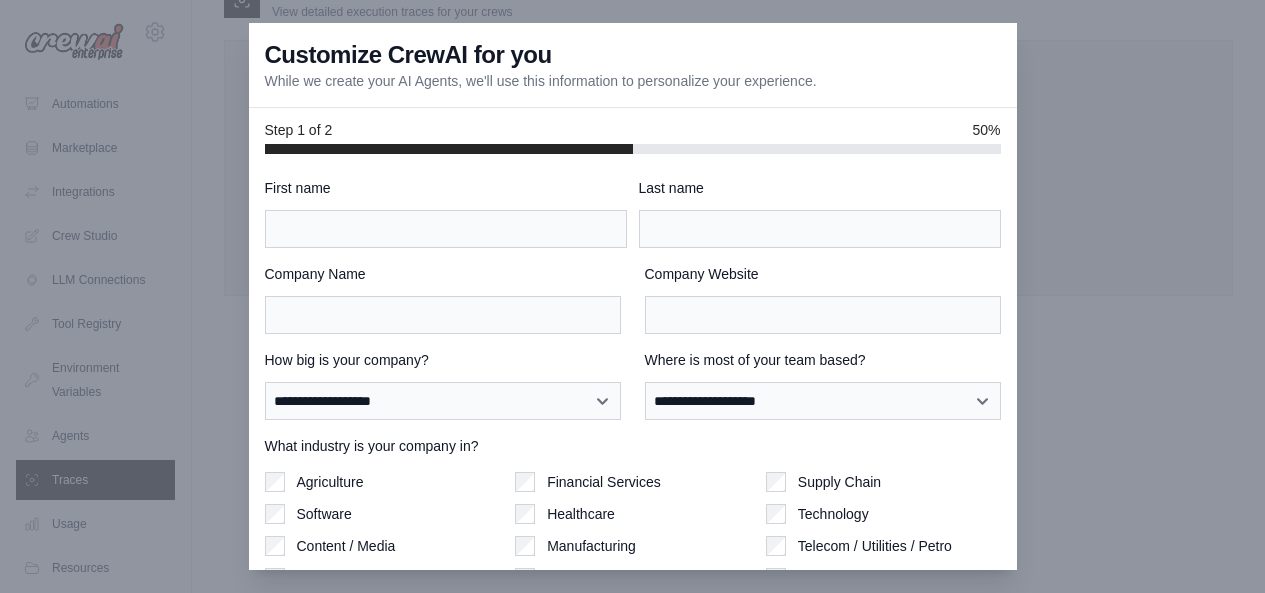 scroll, scrollTop: 0, scrollLeft: 0, axis: both 